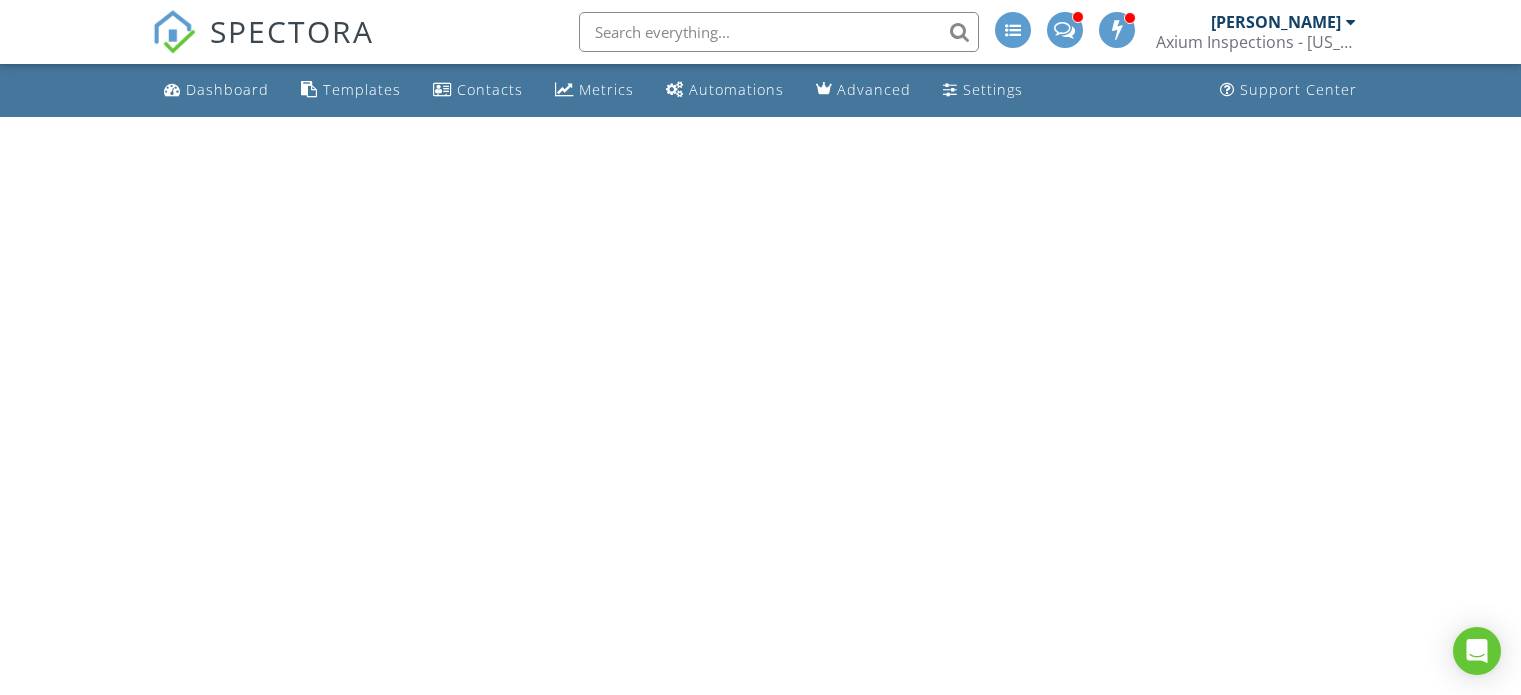 scroll, scrollTop: 0, scrollLeft: 0, axis: both 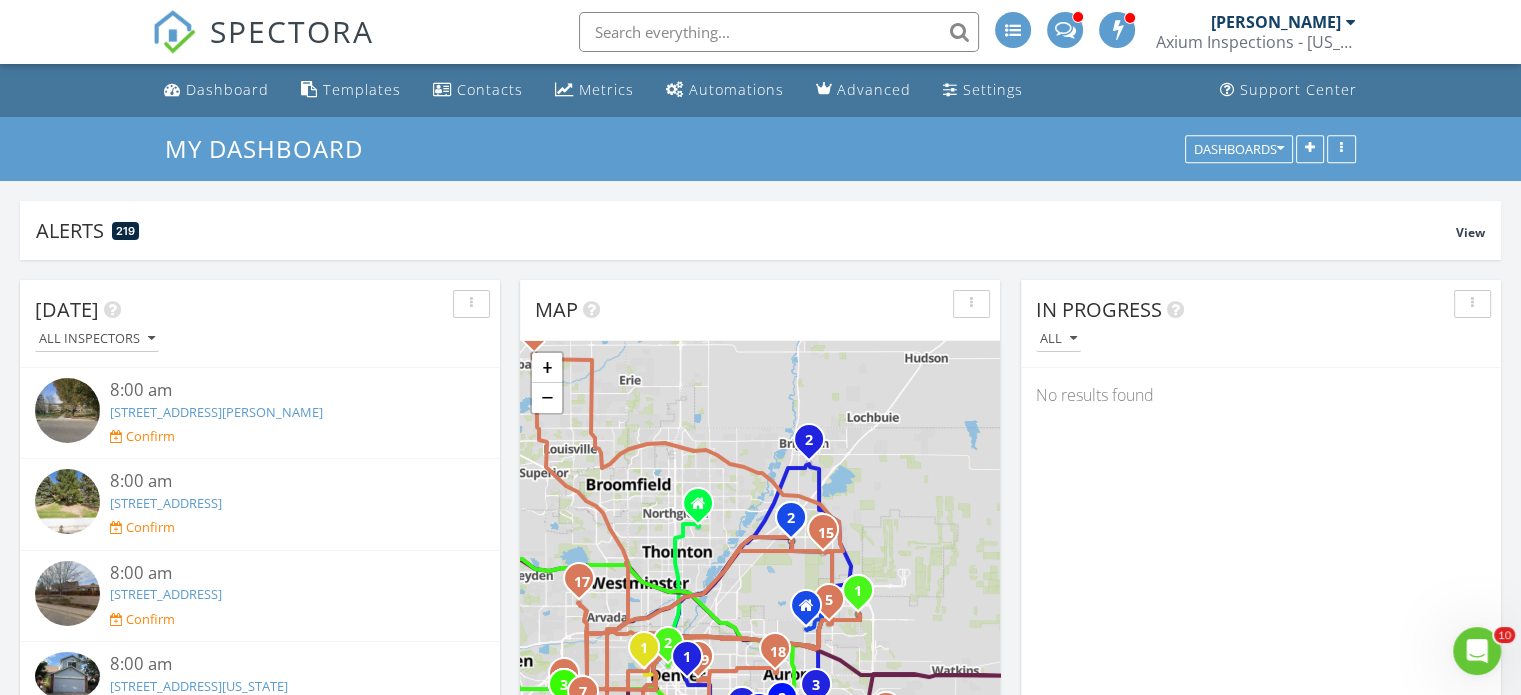 click at bounding box center [1351, 22] 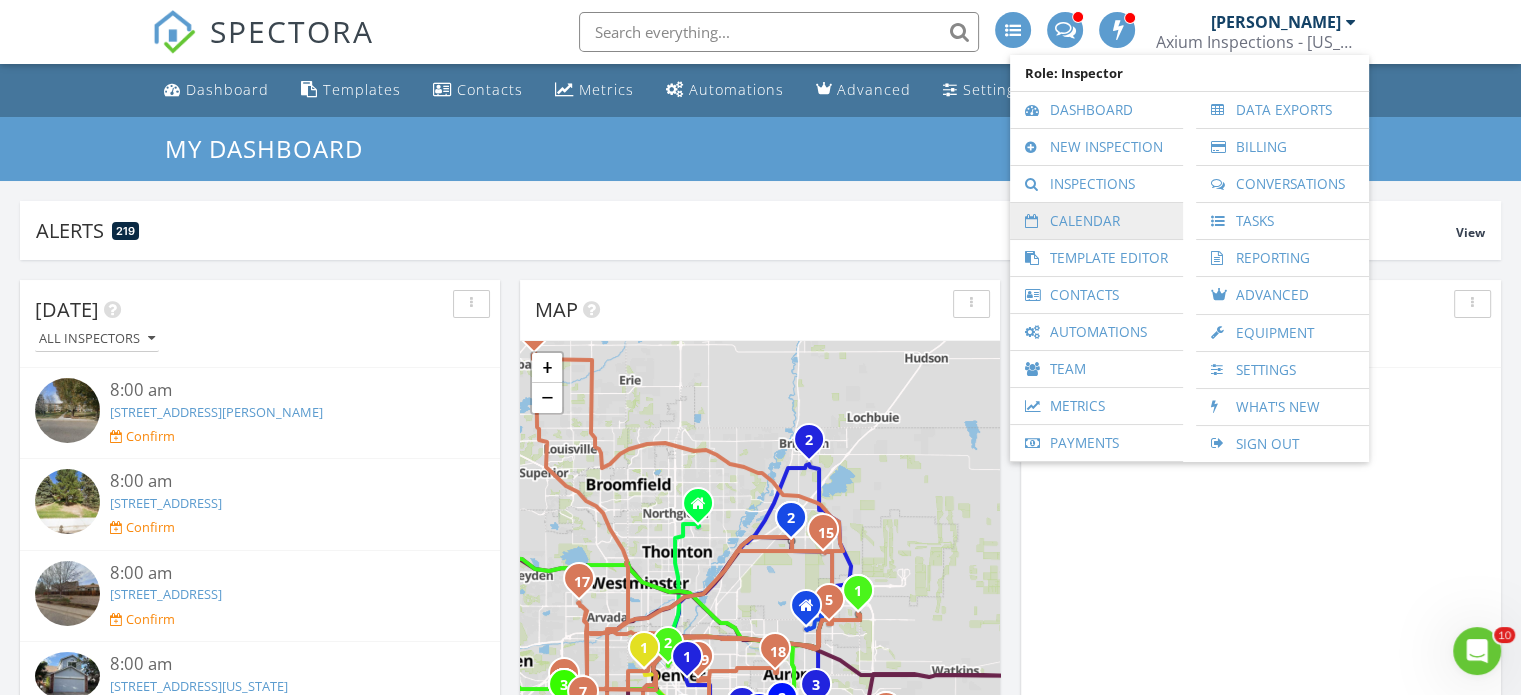 click on "Calendar" at bounding box center (1096, 221) 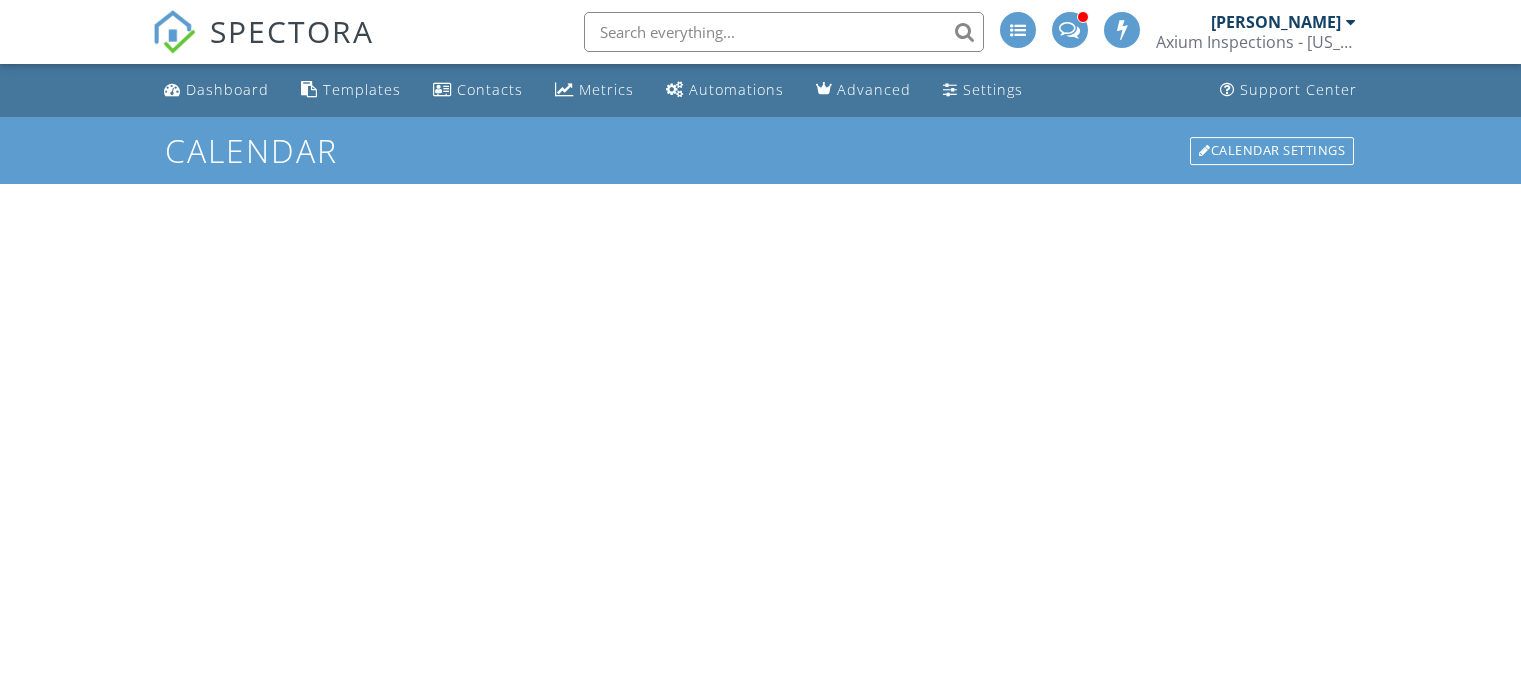 scroll, scrollTop: 0, scrollLeft: 0, axis: both 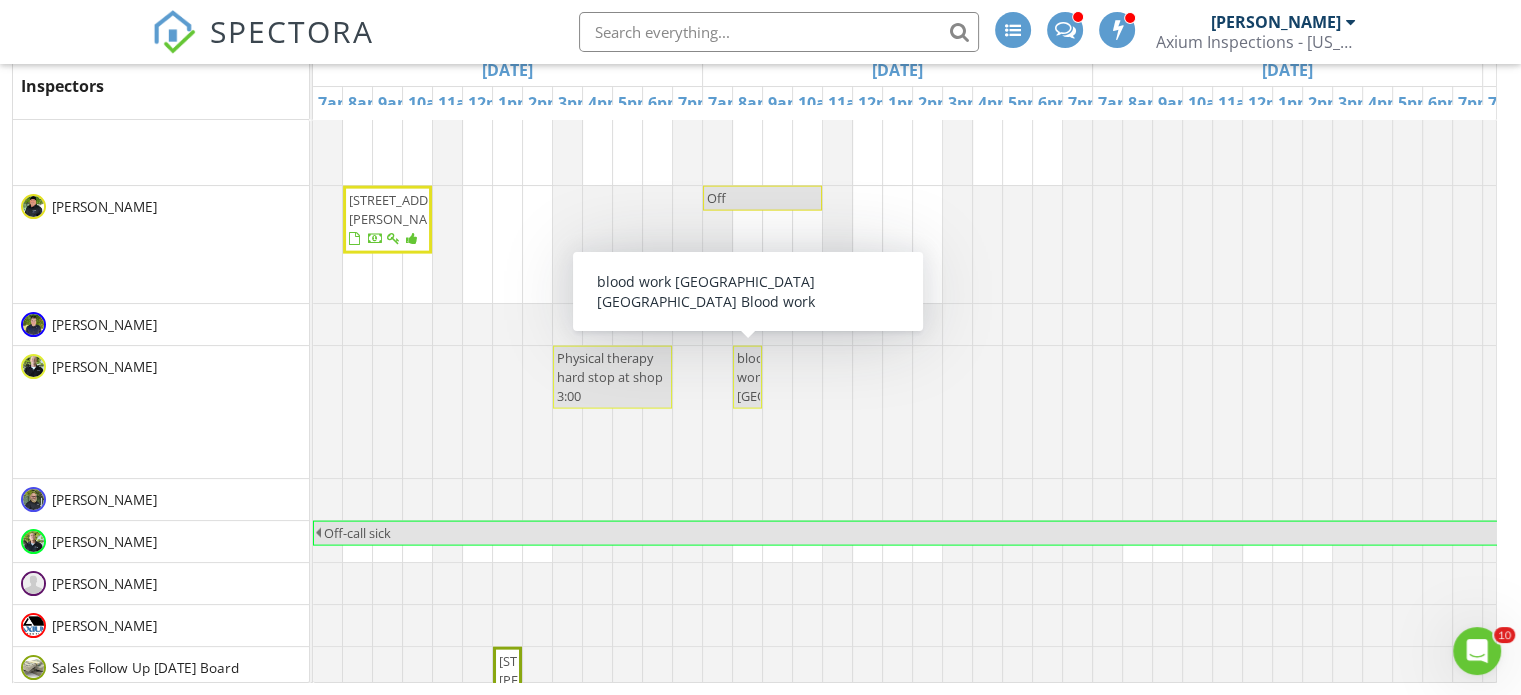 click on "blood work [GEOGRAPHIC_DATA]" at bounding box center (800, 377) 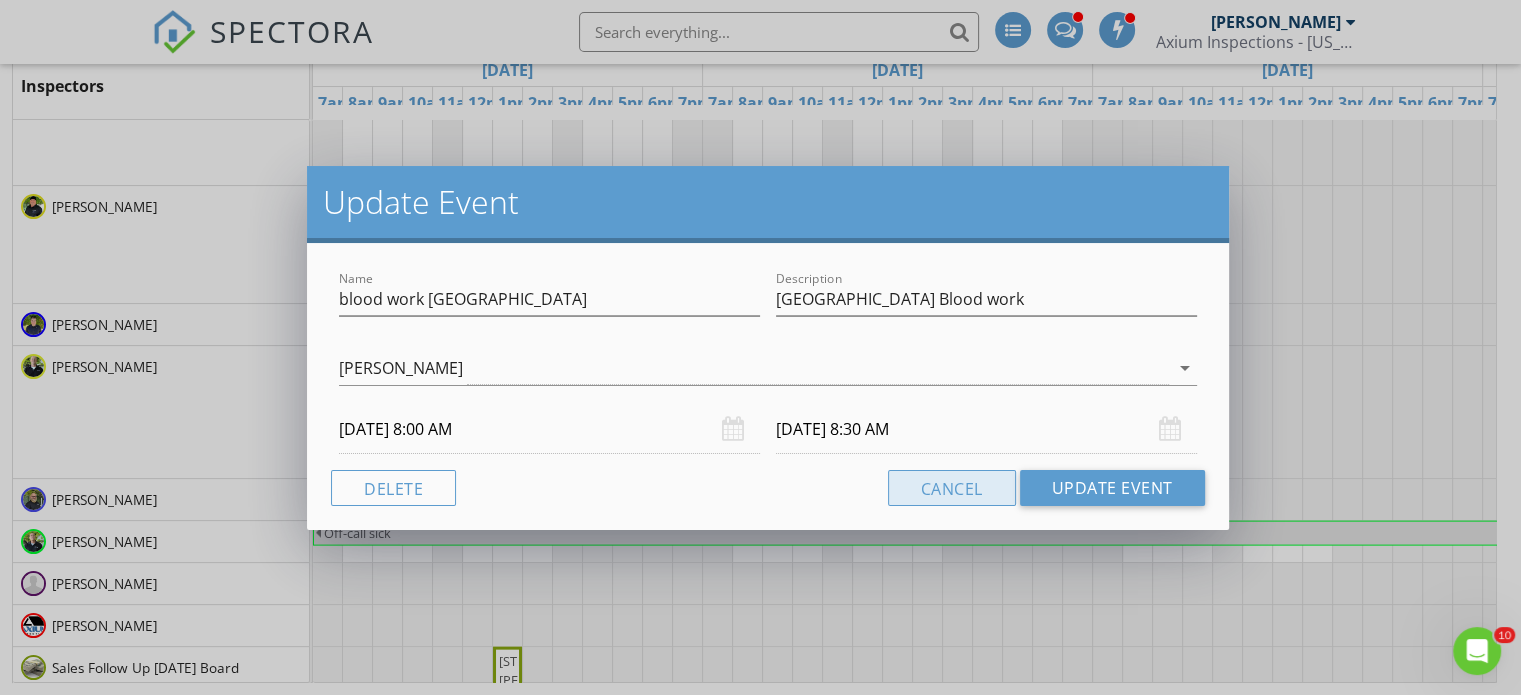 click on "Cancel" at bounding box center (952, 488) 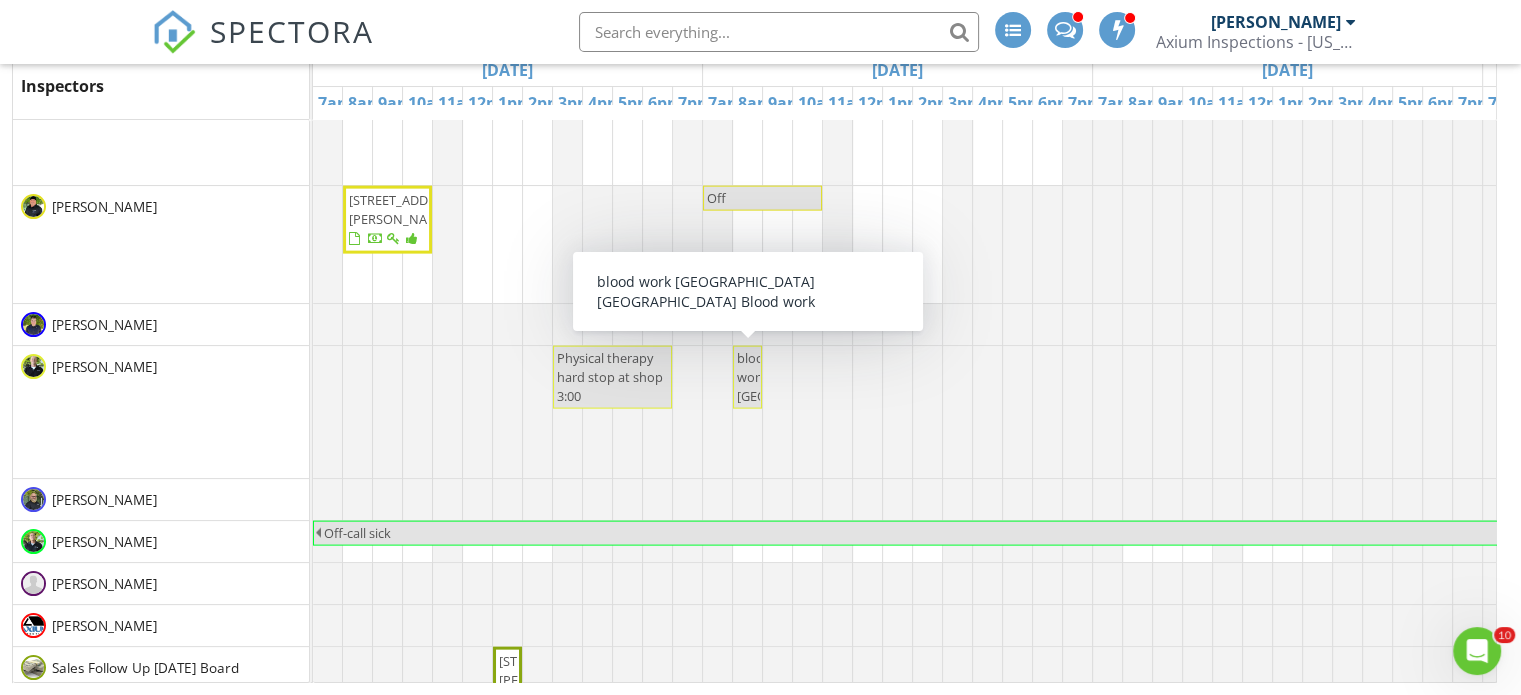 click on "blood work [GEOGRAPHIC_DATA]" at bounding box center [800, 377] 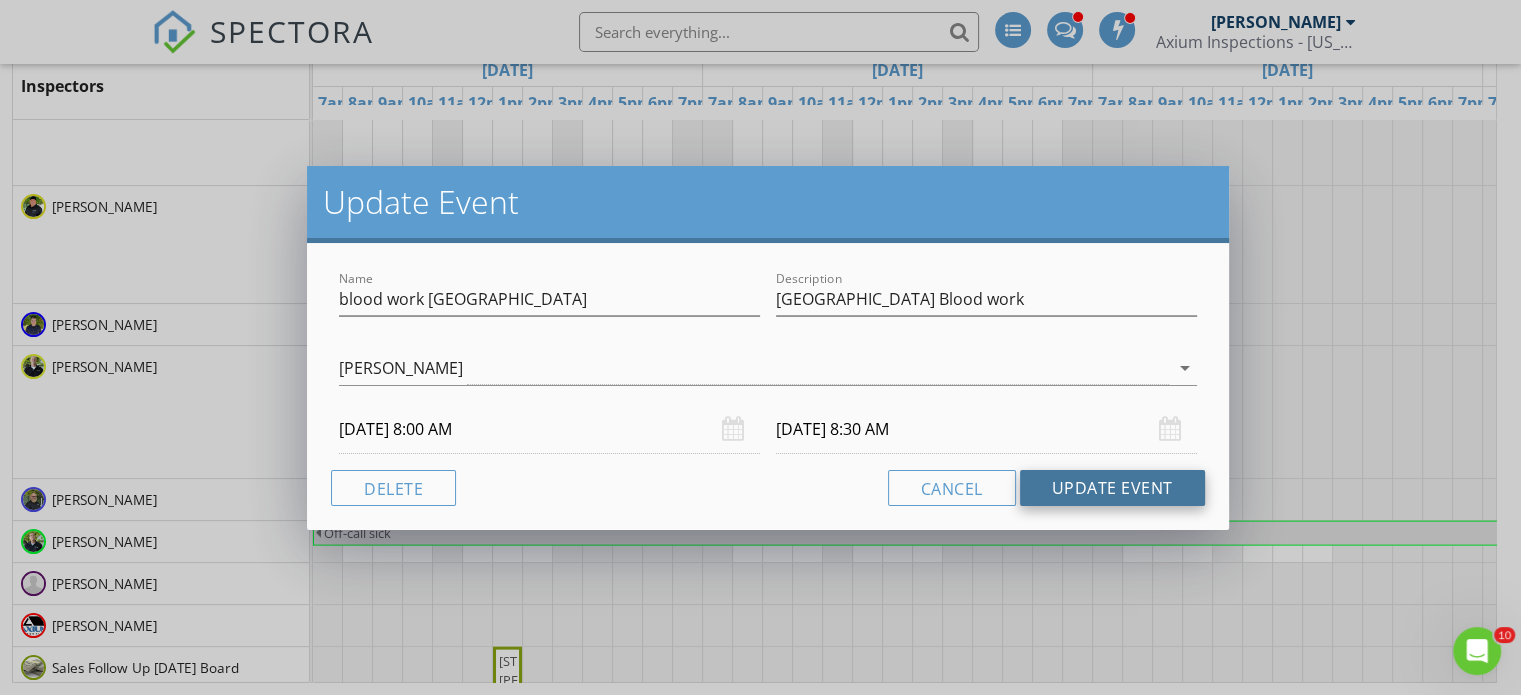 click on "Update Event" at bounding box center [1112, 488] 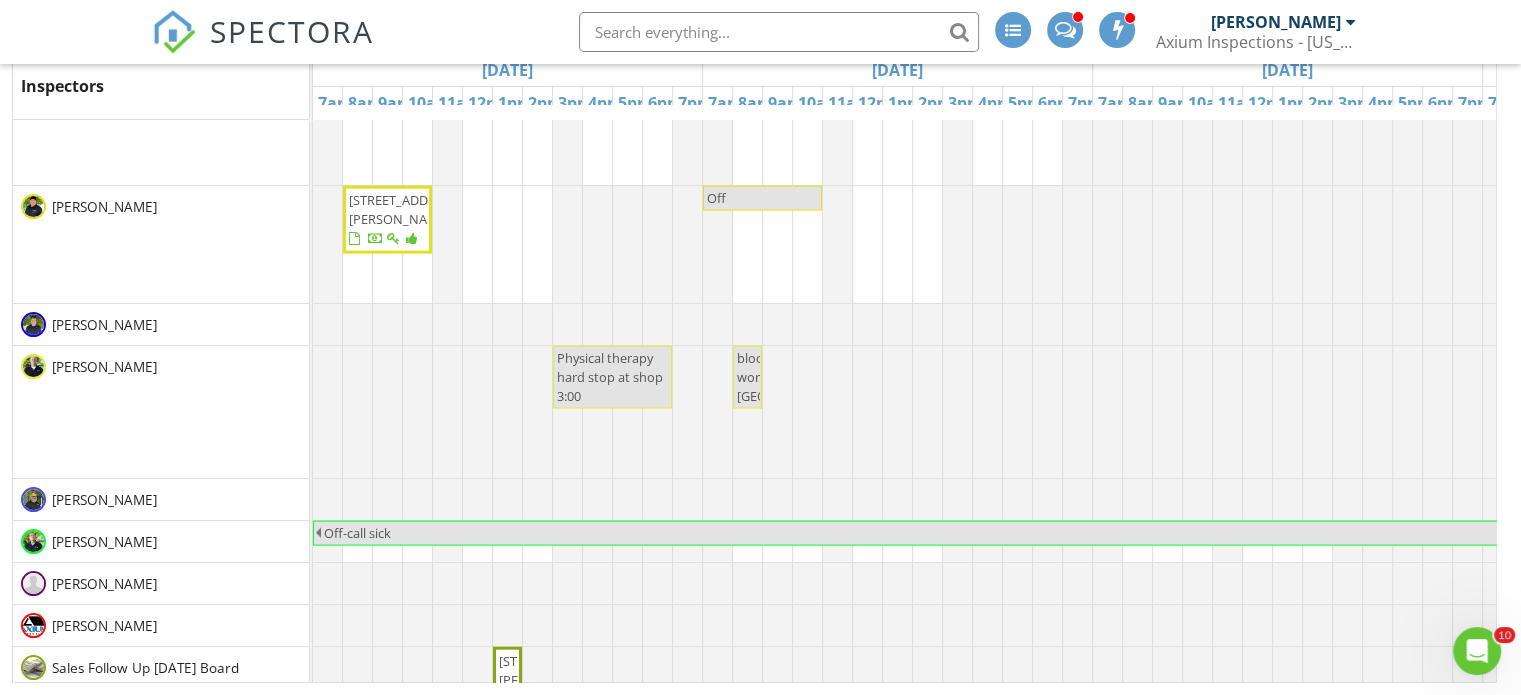click on "blood work [GEOGRAPHIC_DATA]" at bounding box center [800, 377] 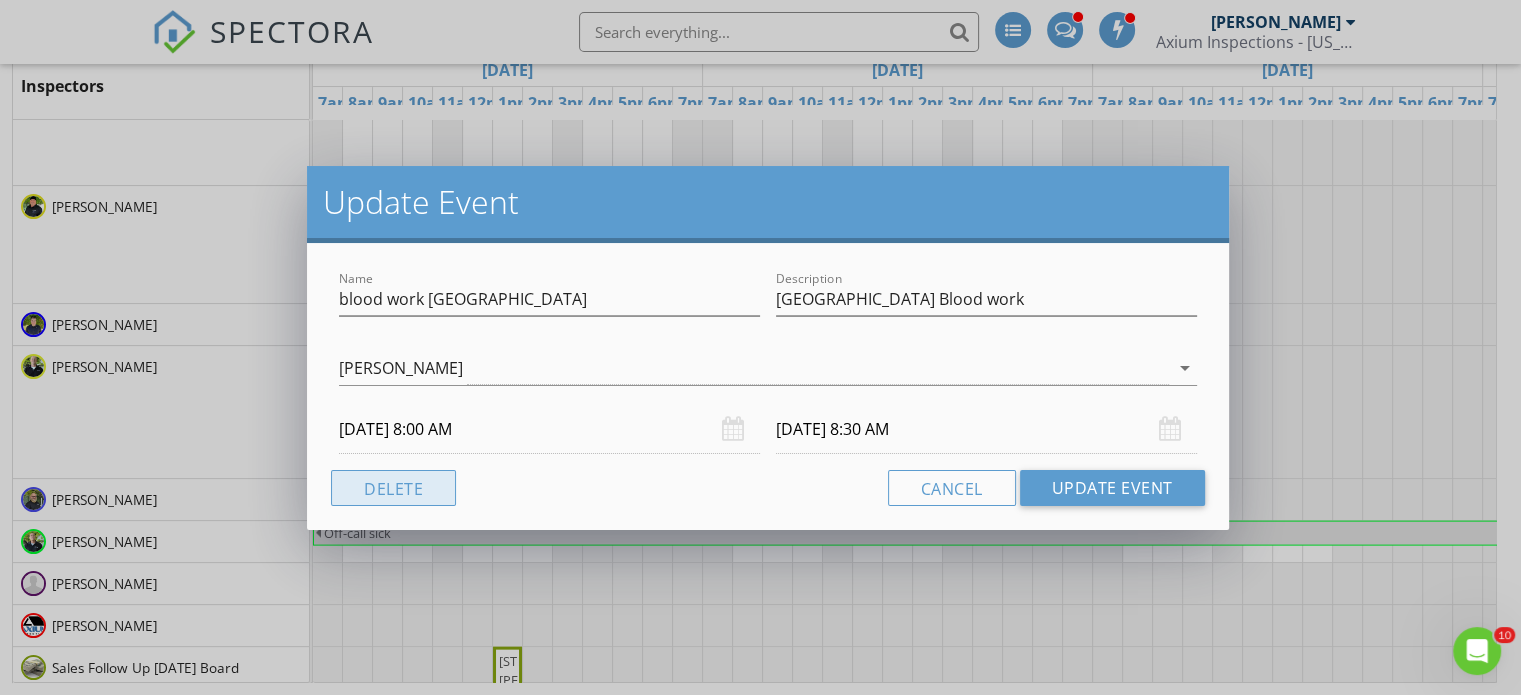 click on "Delete" at bounding box center (393, 488) 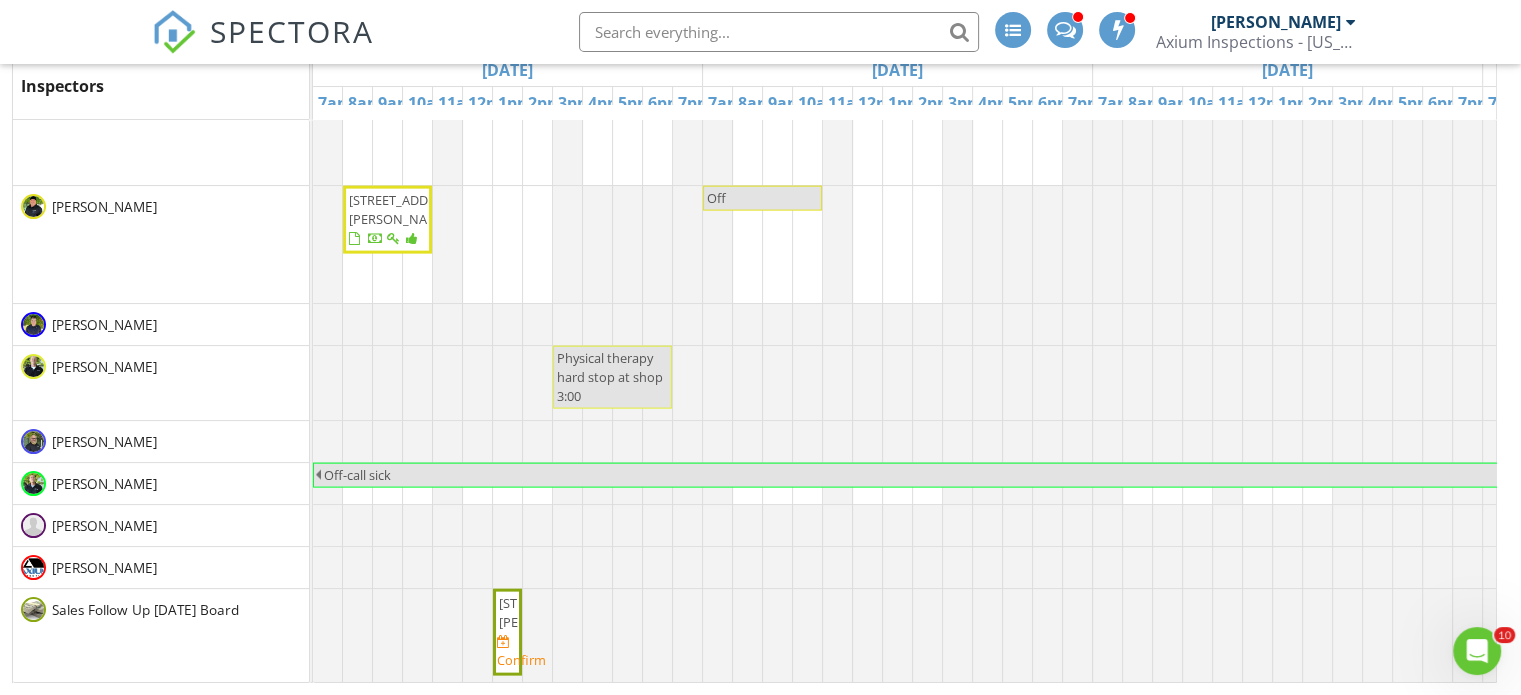 click at bounding box center [313, 383] 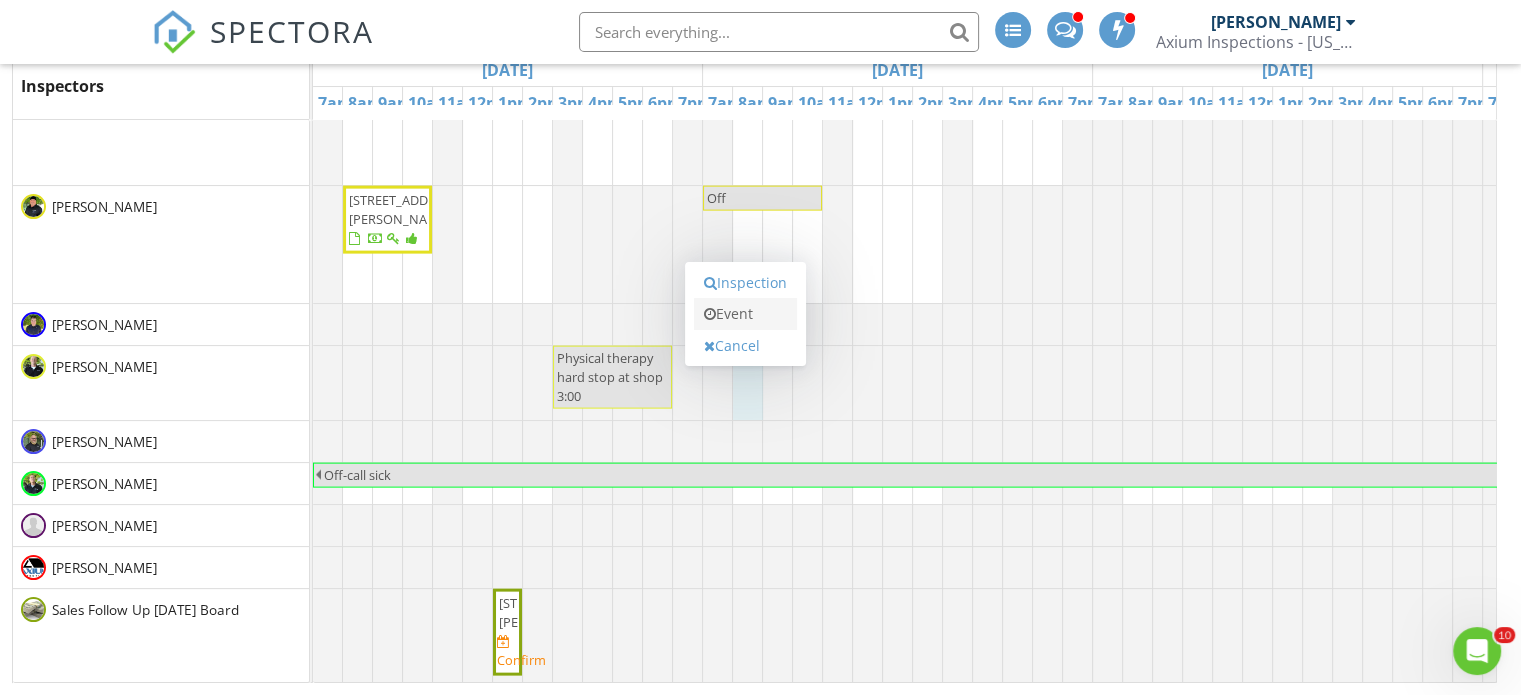 click on "Event" at bounding box center (745, 314) 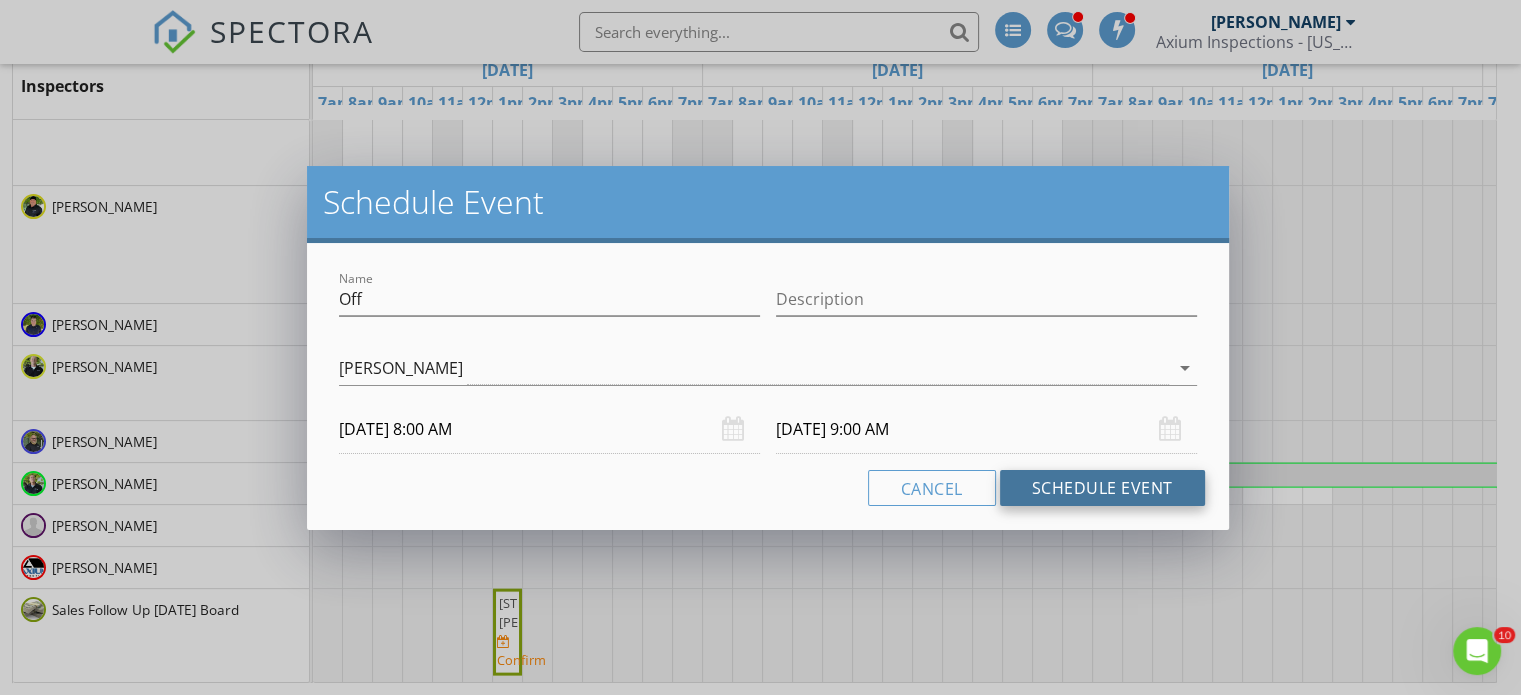 click on "Schedule Event" at bounding box center (1102, 488) 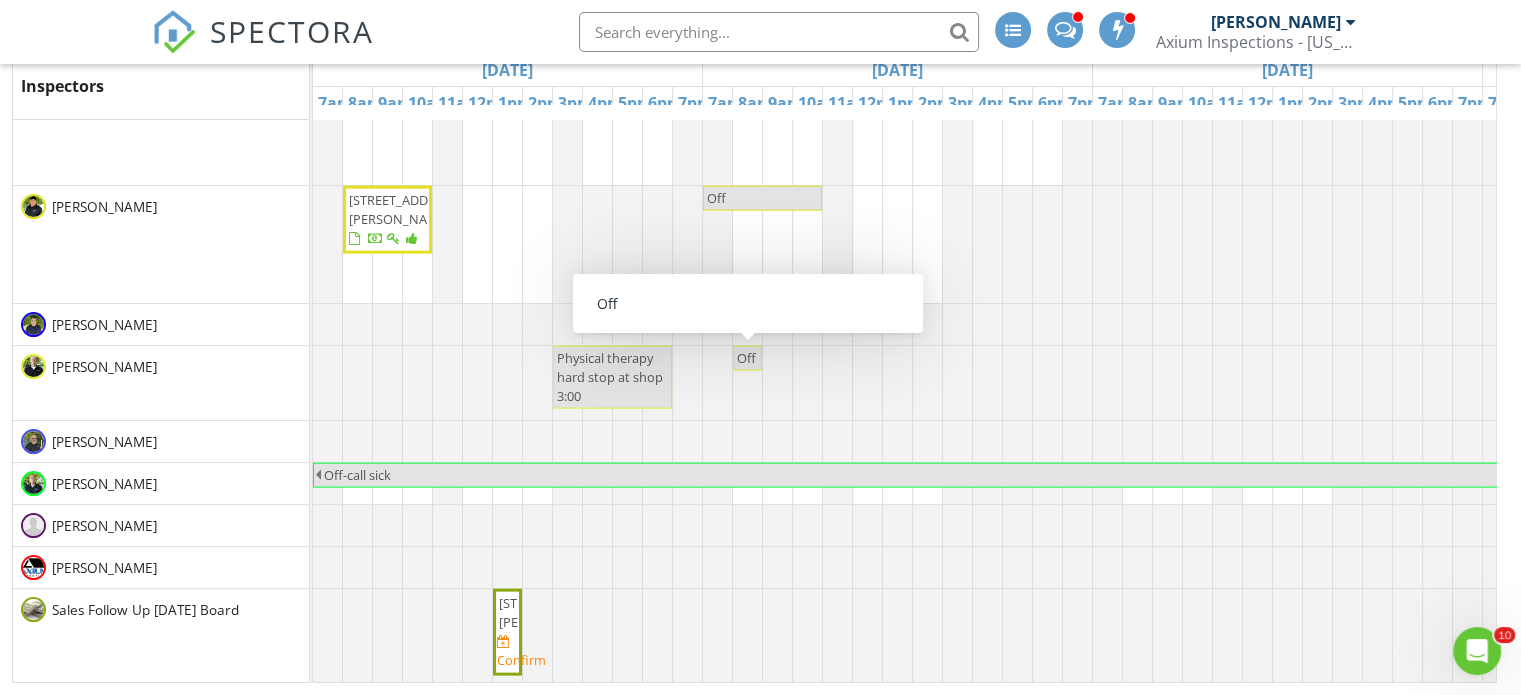 click on "Off" at bounding box center (746, 358) 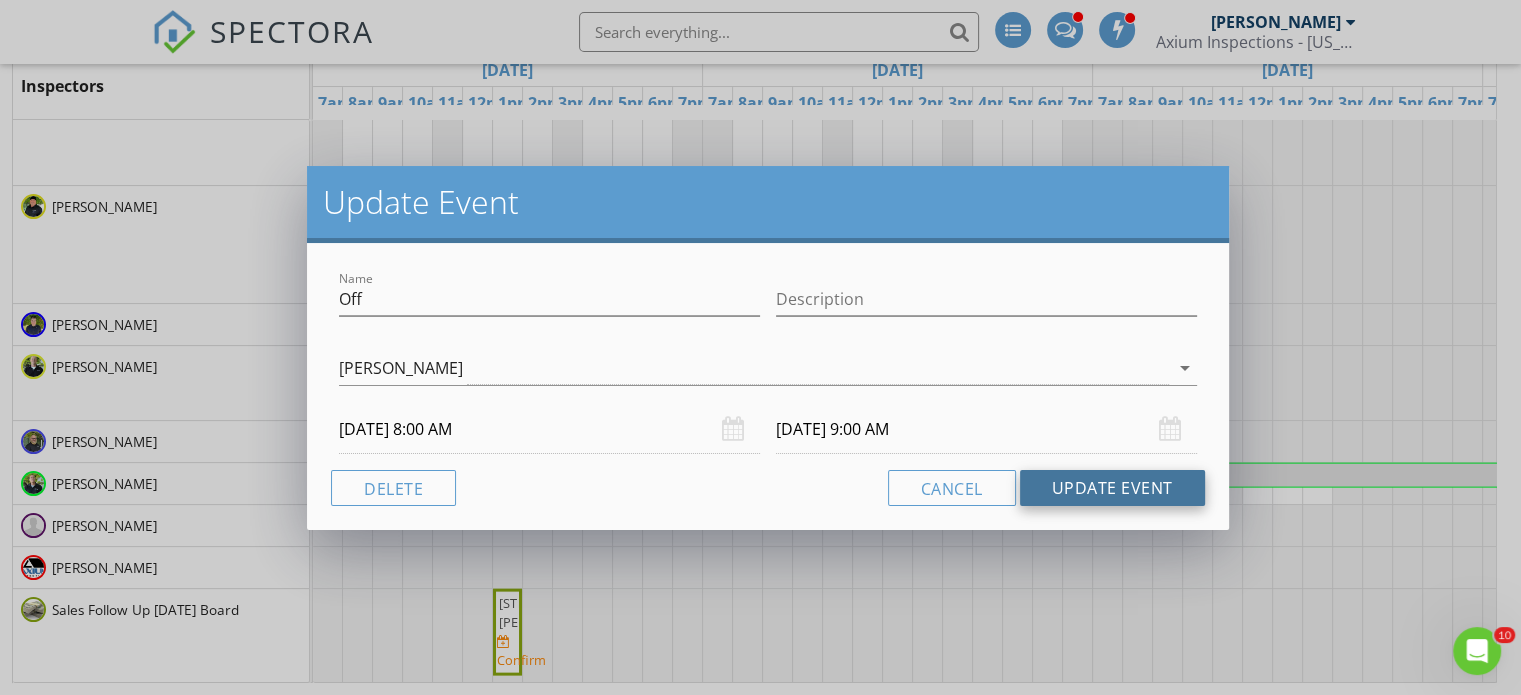 click on "Update Event" at bounding box center [1112, 488] 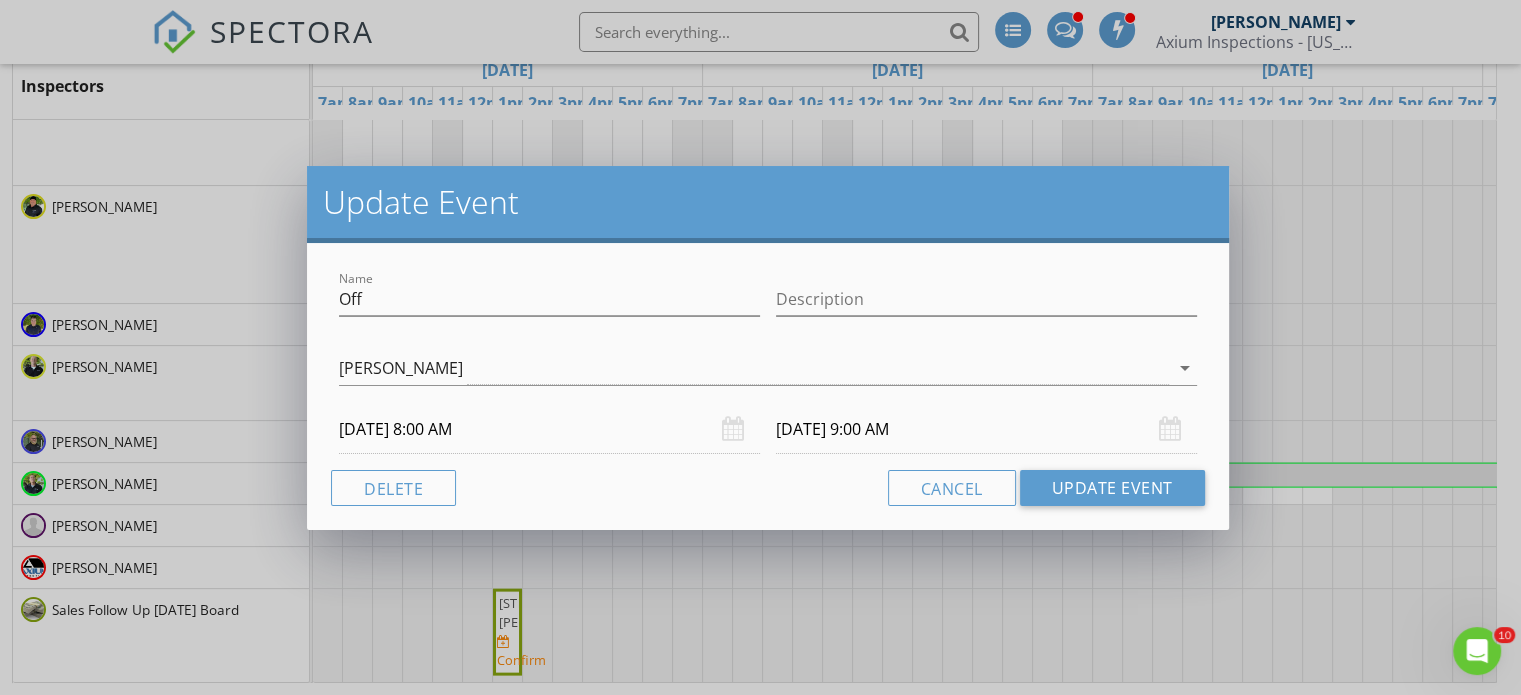 click on "[DATE] 9:00 AM" at bounding box center [986, 429] 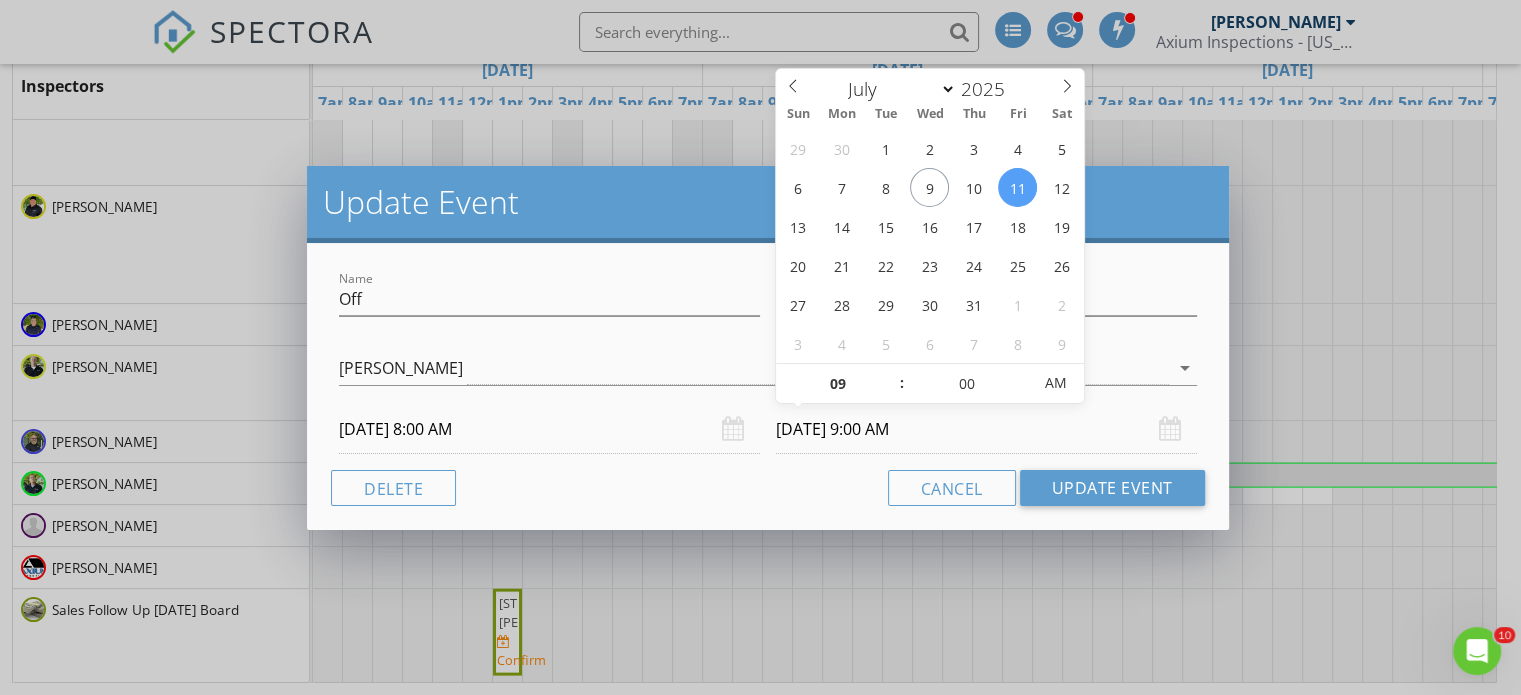 click on ":" at bounding box center [902, 383] 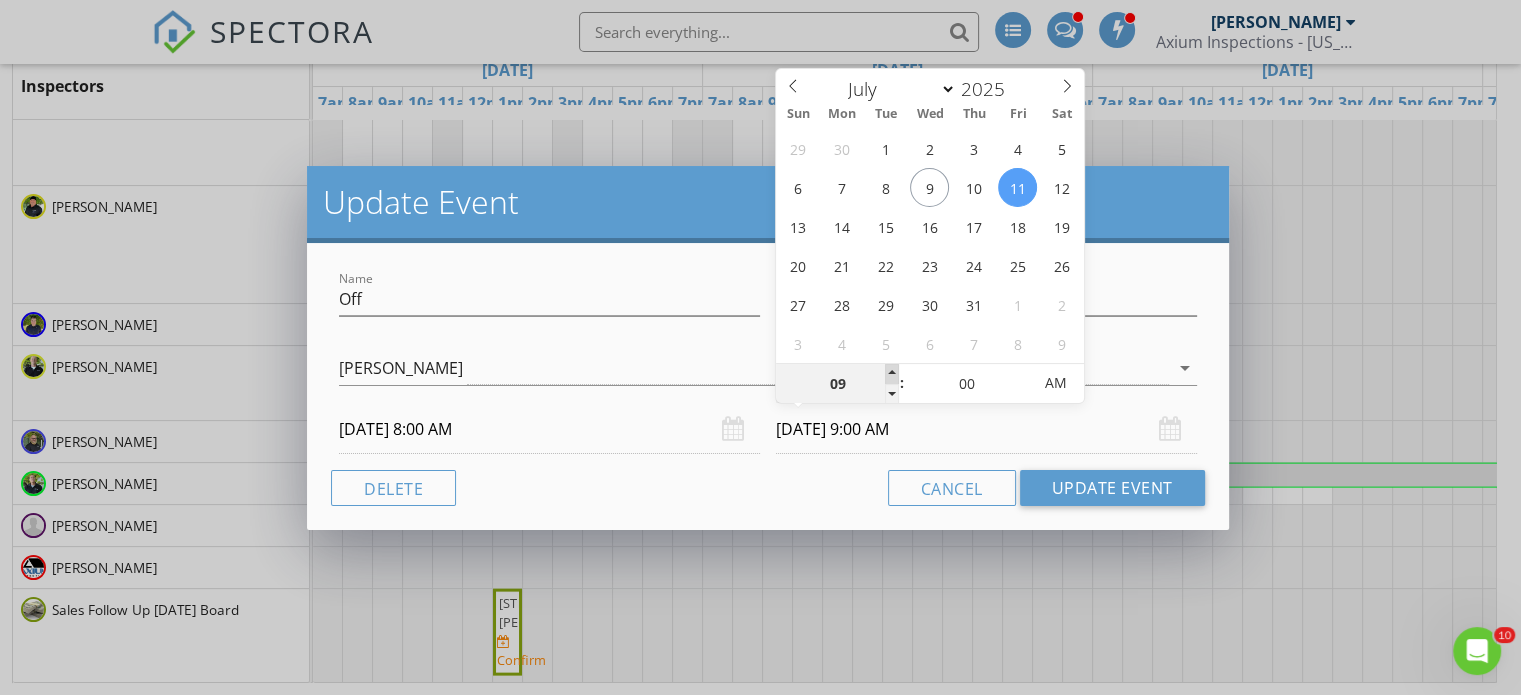 type on "10" 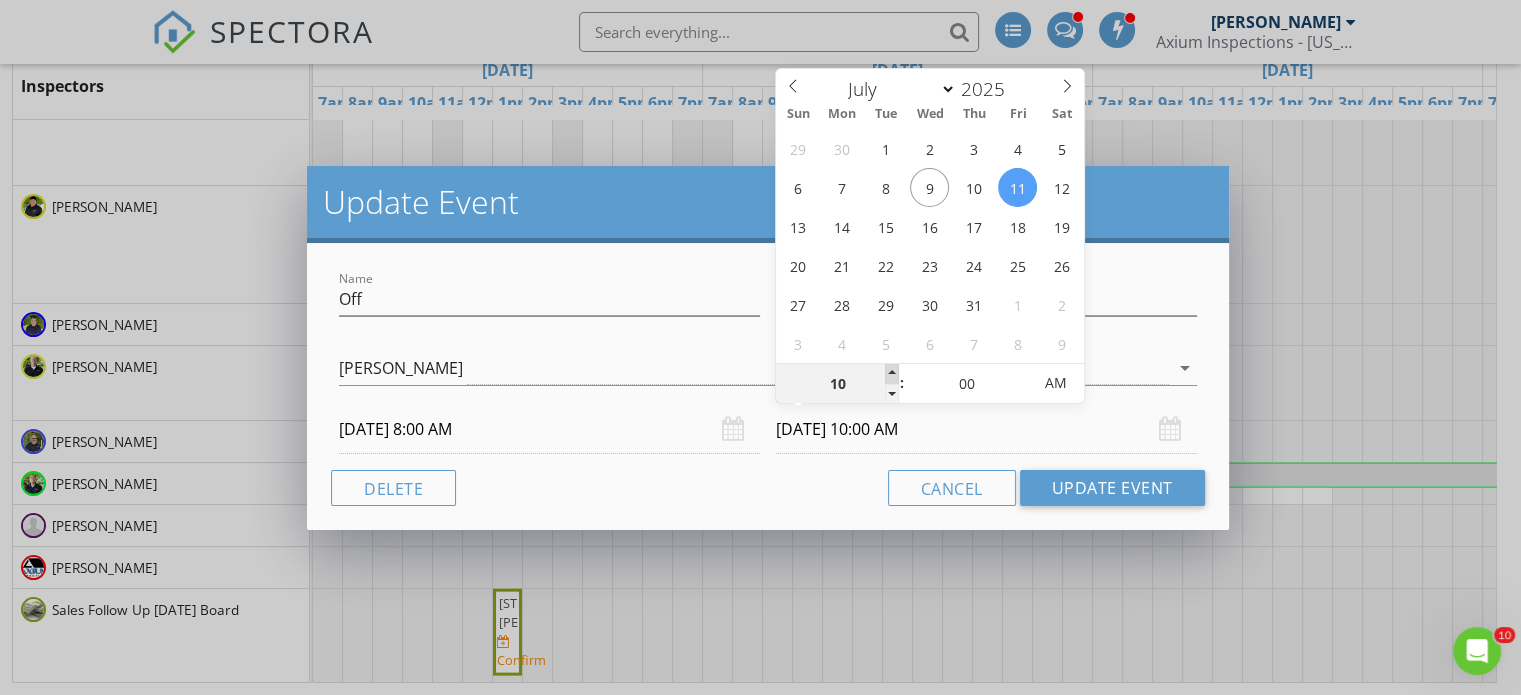 click at bounding box center [892, 374] 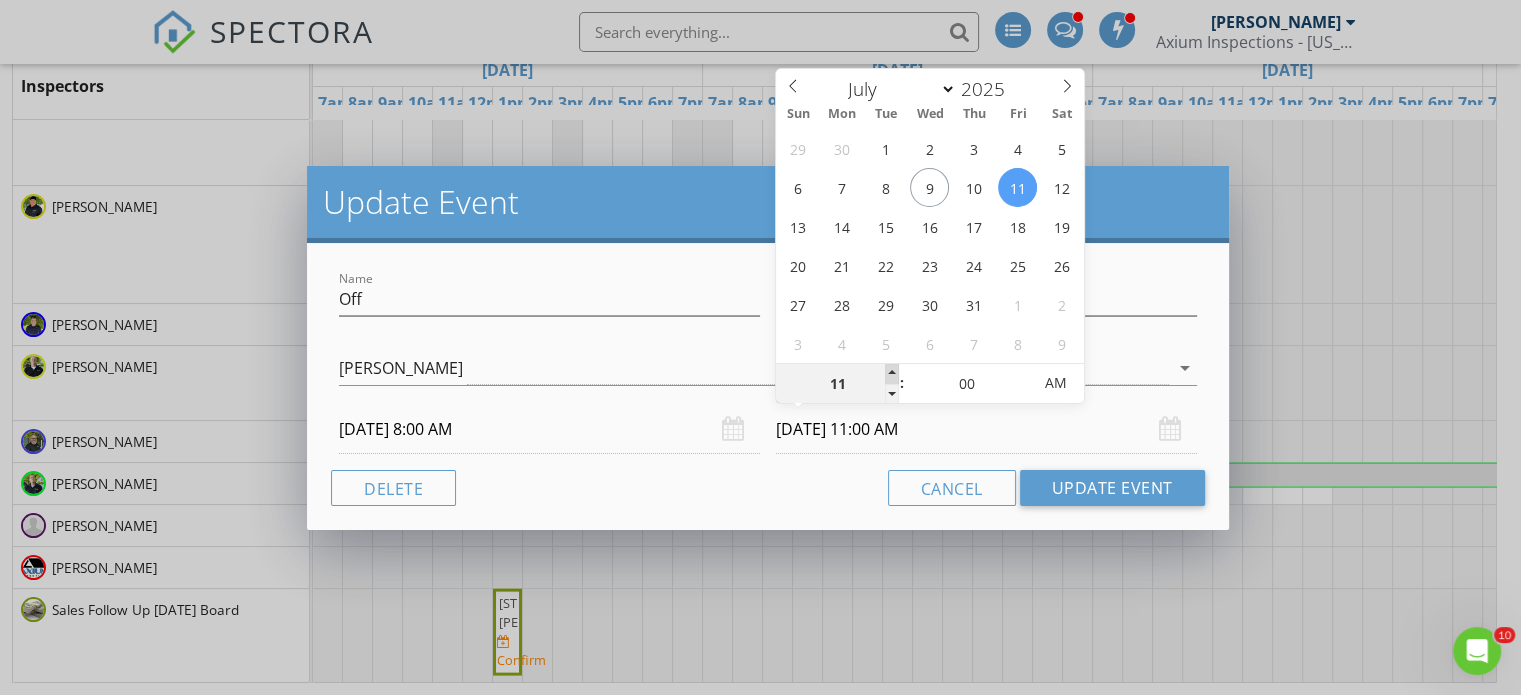 type on "12" 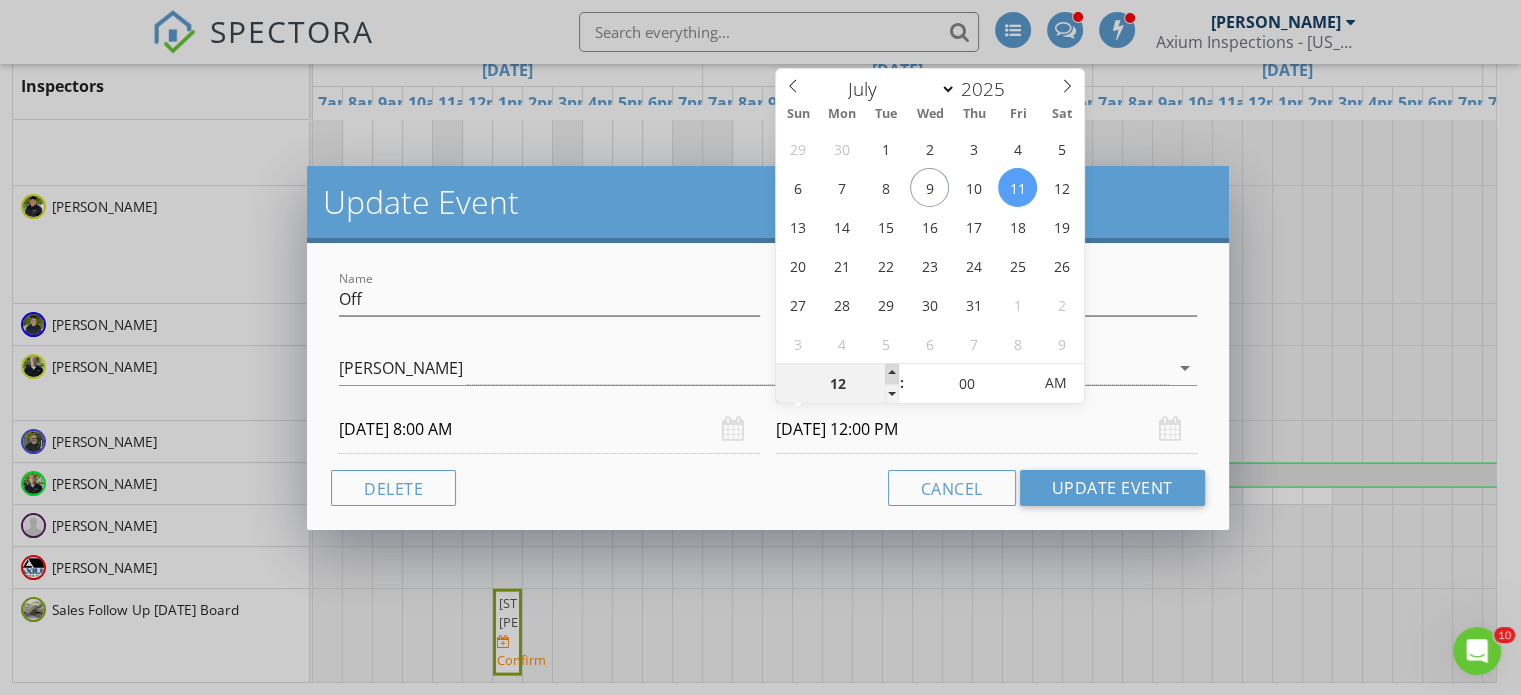 click at bounding box center [892, 374] 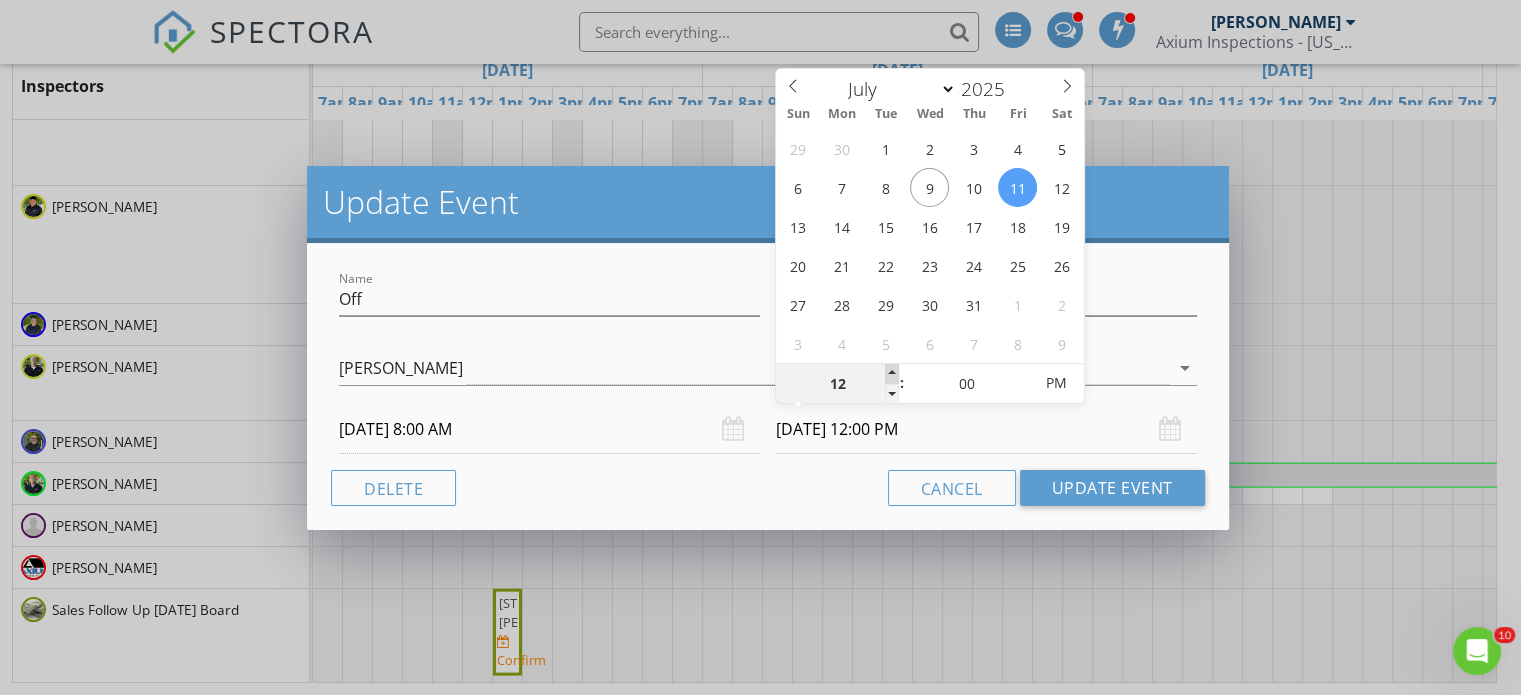 click at bounding box center [892, 374] 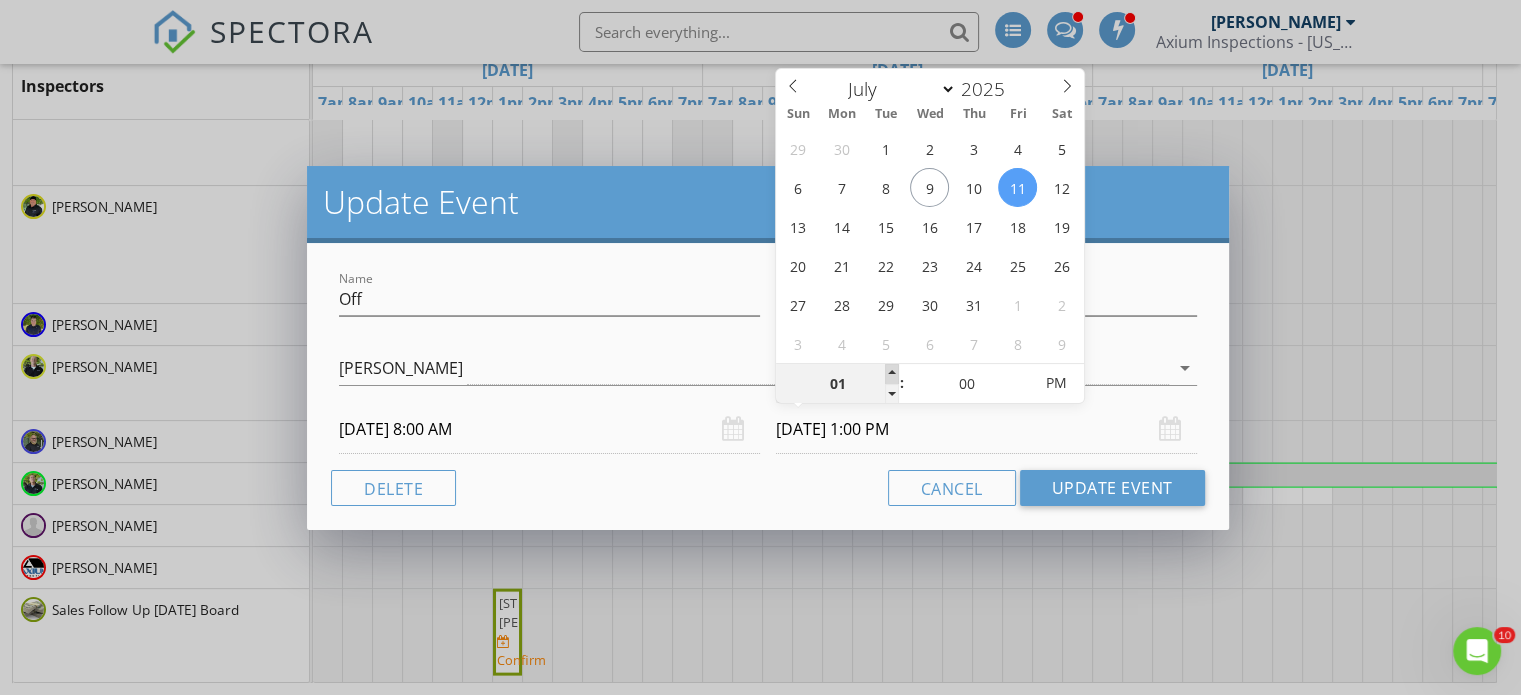 type on "02" 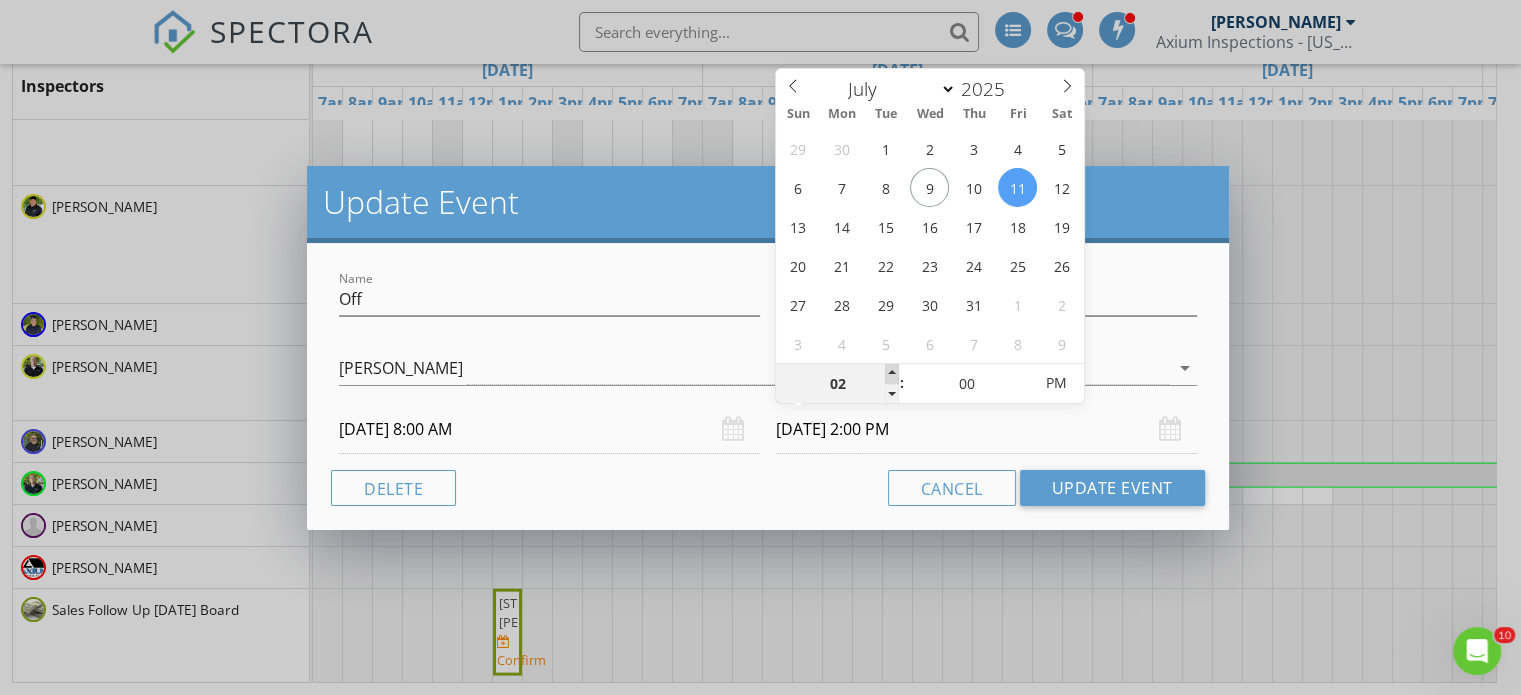 click at bounding box center (892, 374) 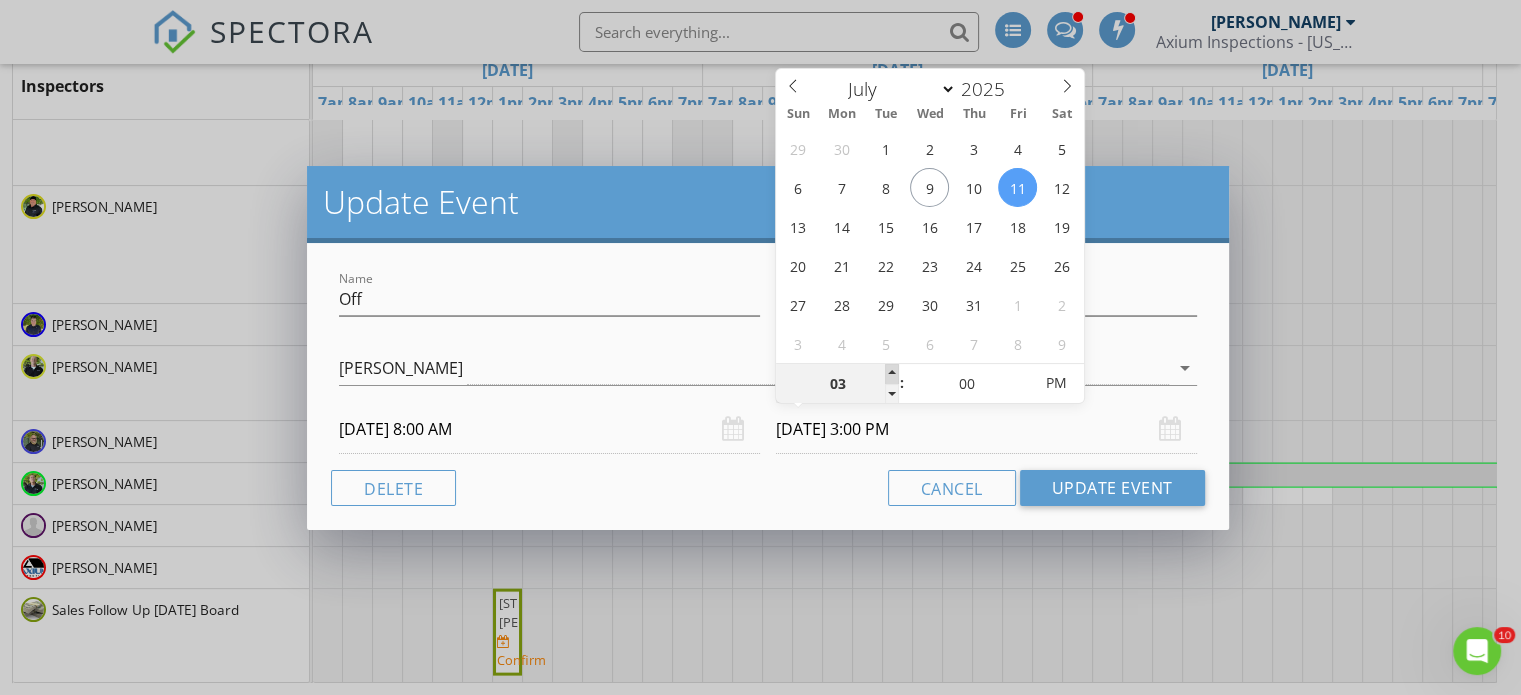 type on "04" 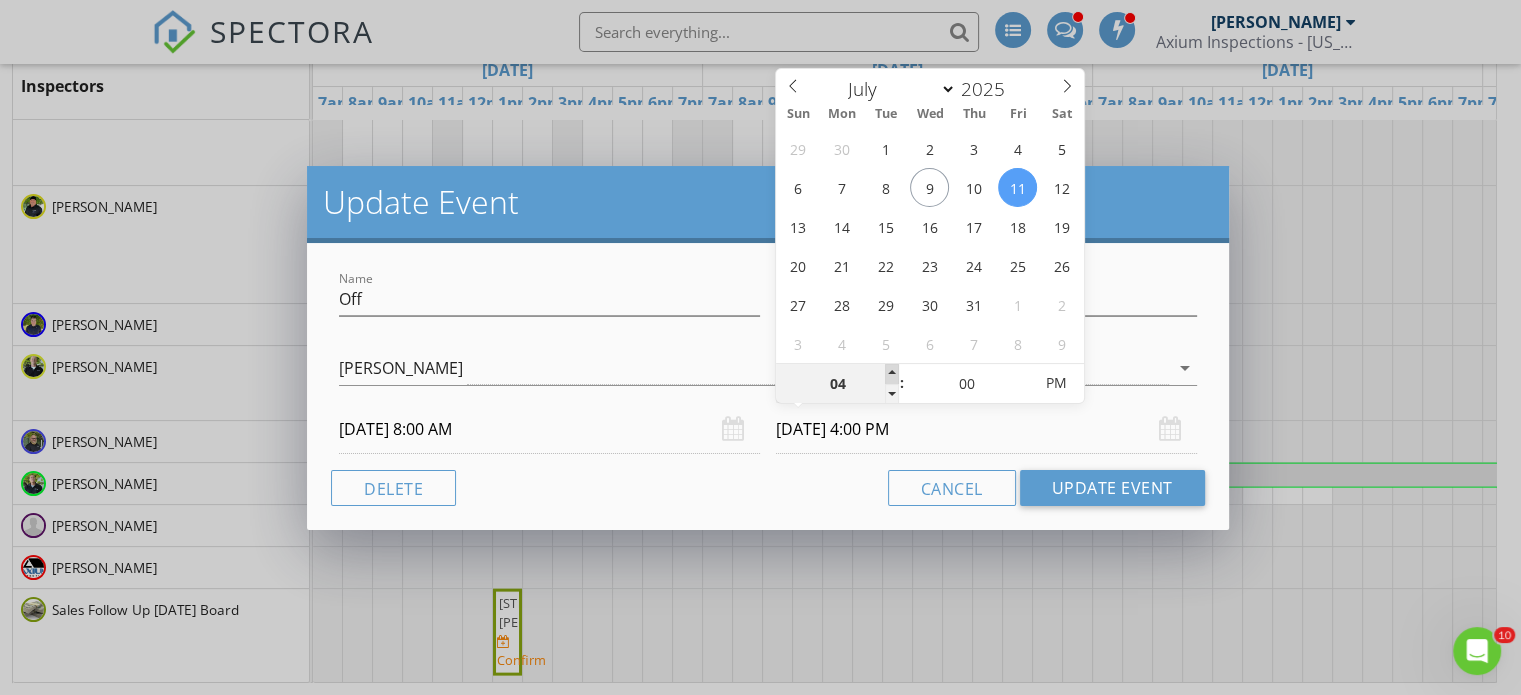 click at bounding box center [892, 374] 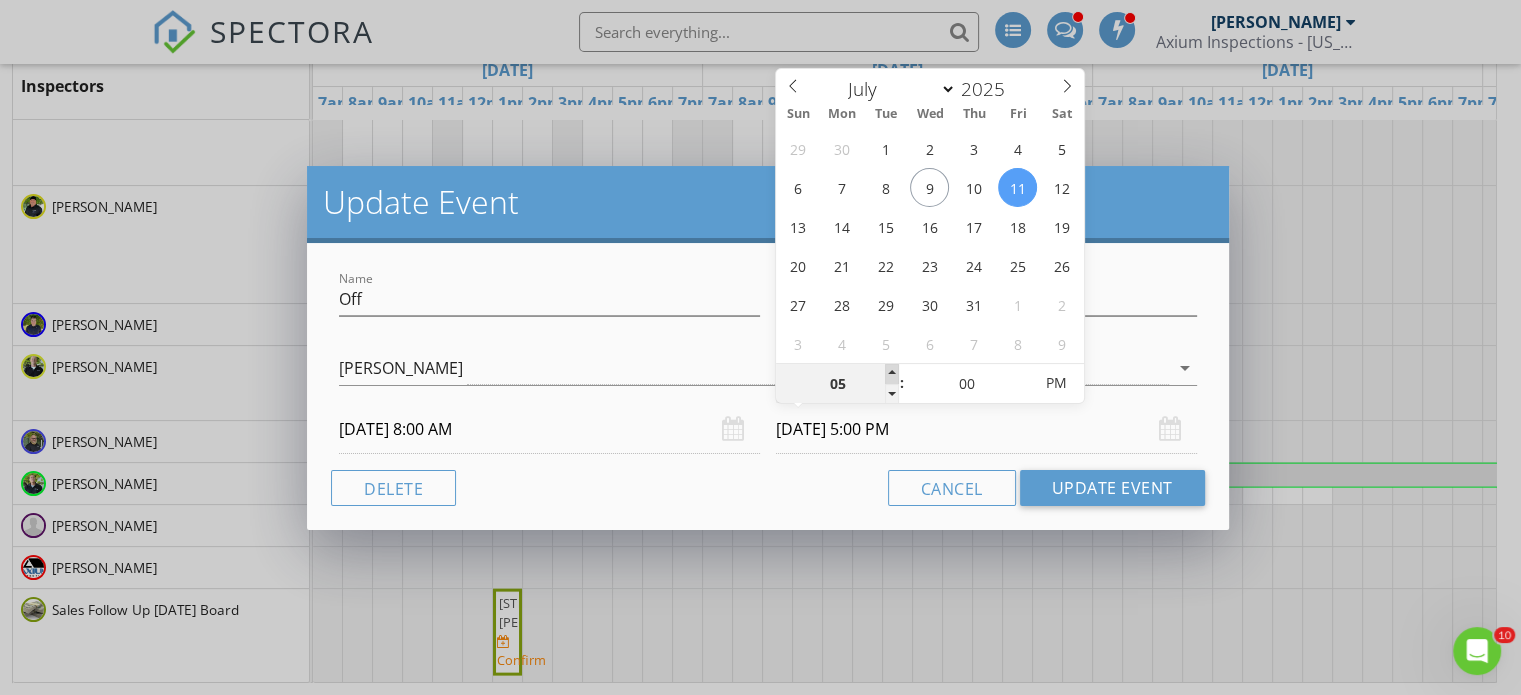 click at bounding box center [892, 374] 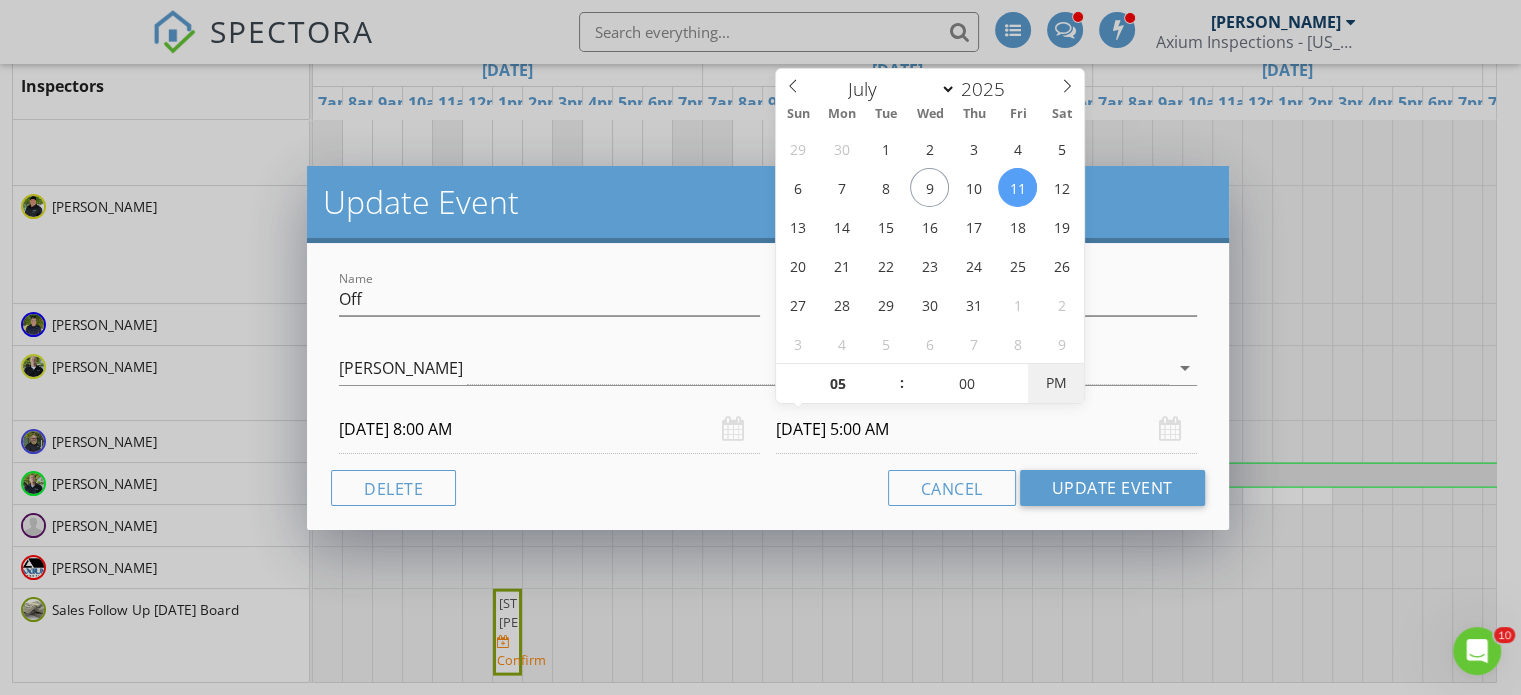 click on "PM" at bounding box center (1055, 383) 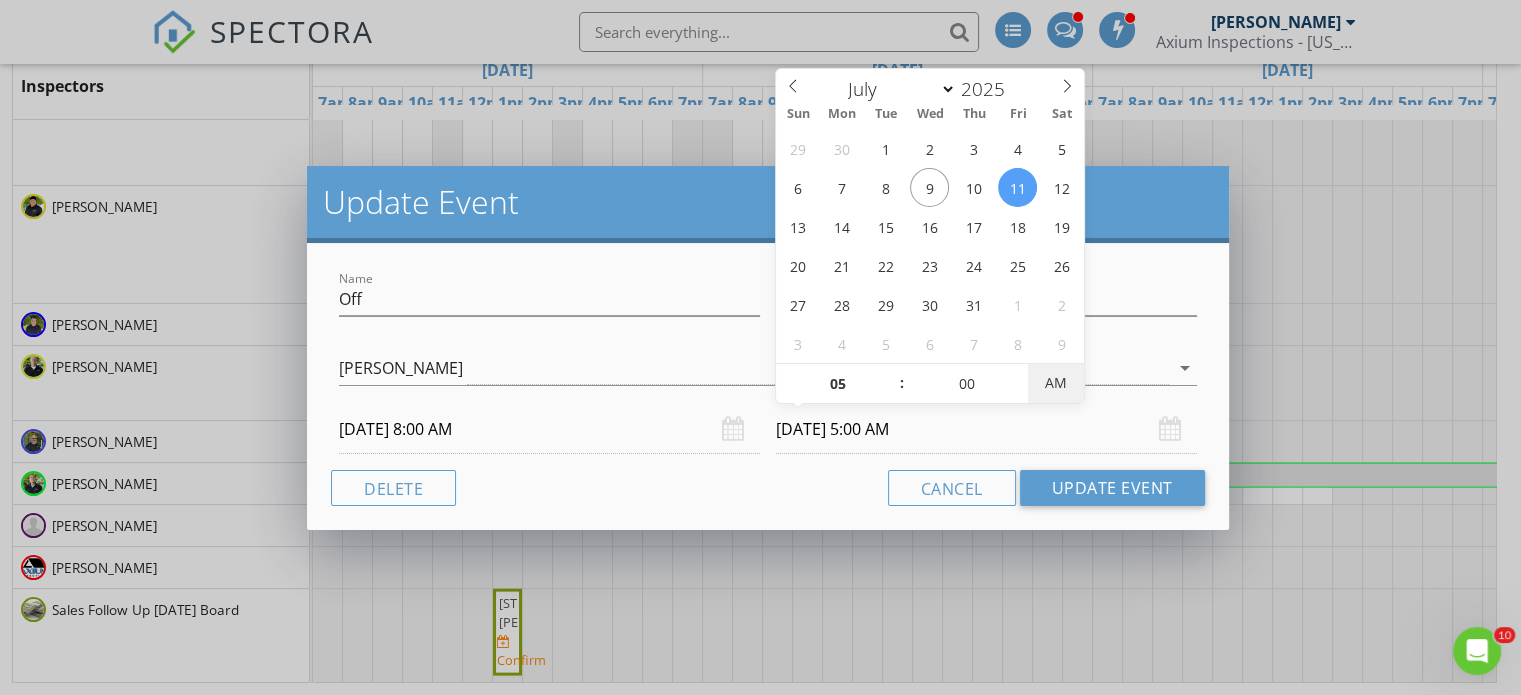 type on "[DATE] 5:00 PM" 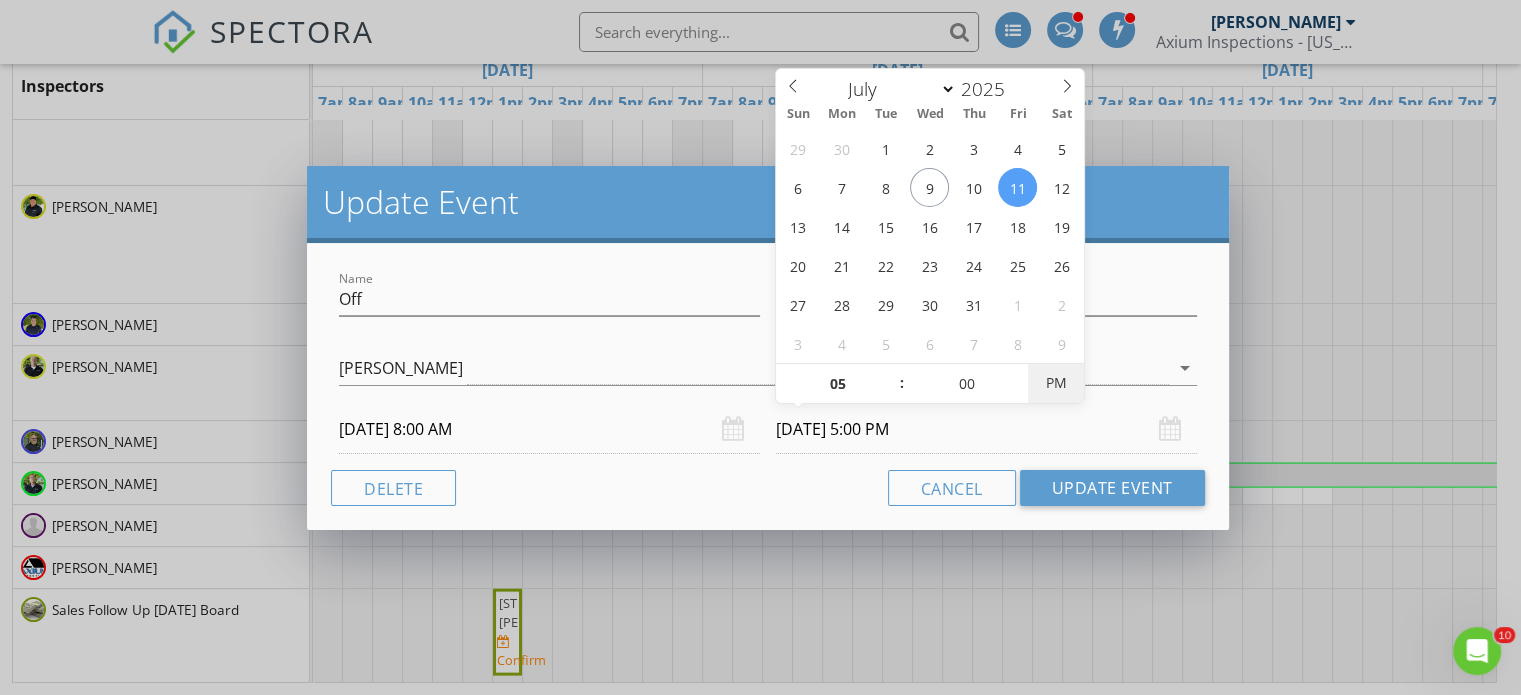 click on "PM" at bounding box center (1055, 383) 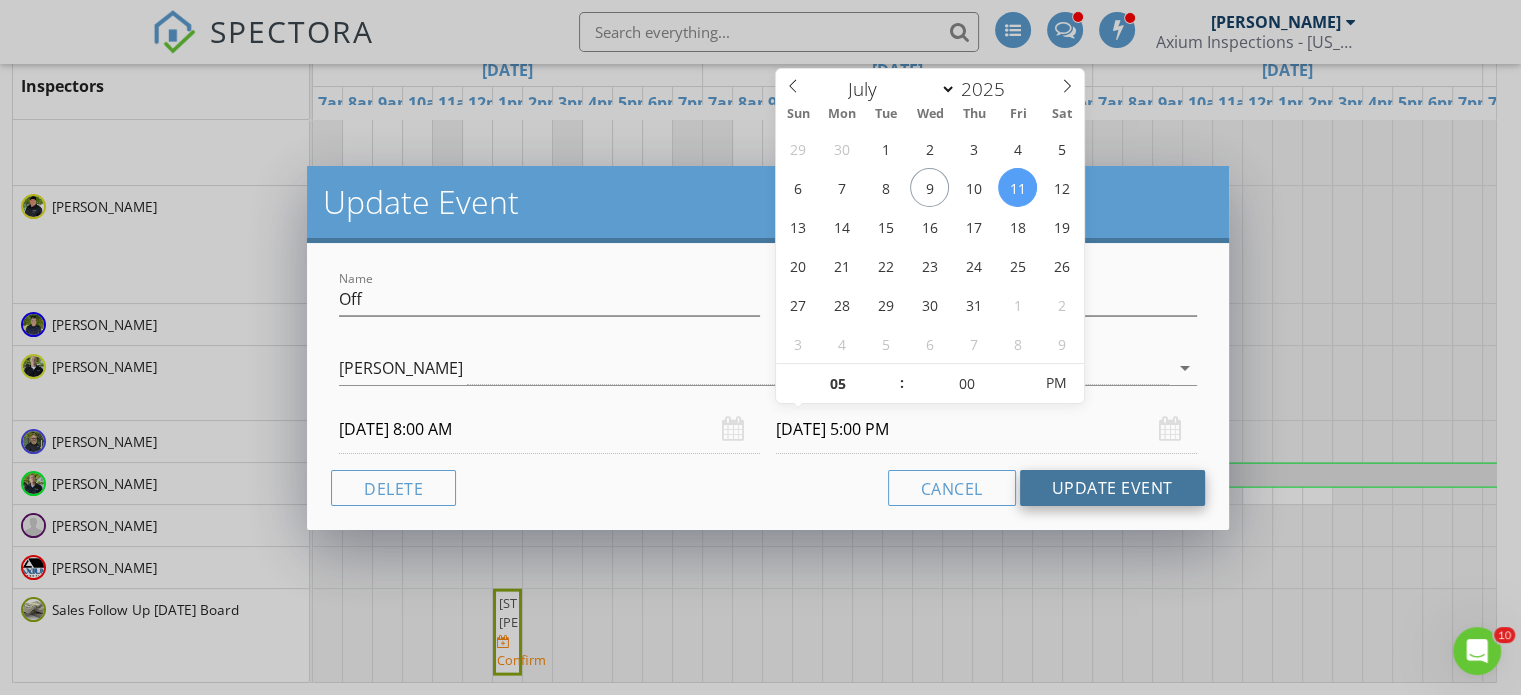 click on "Update Event" at bounding box center [1112, 488] 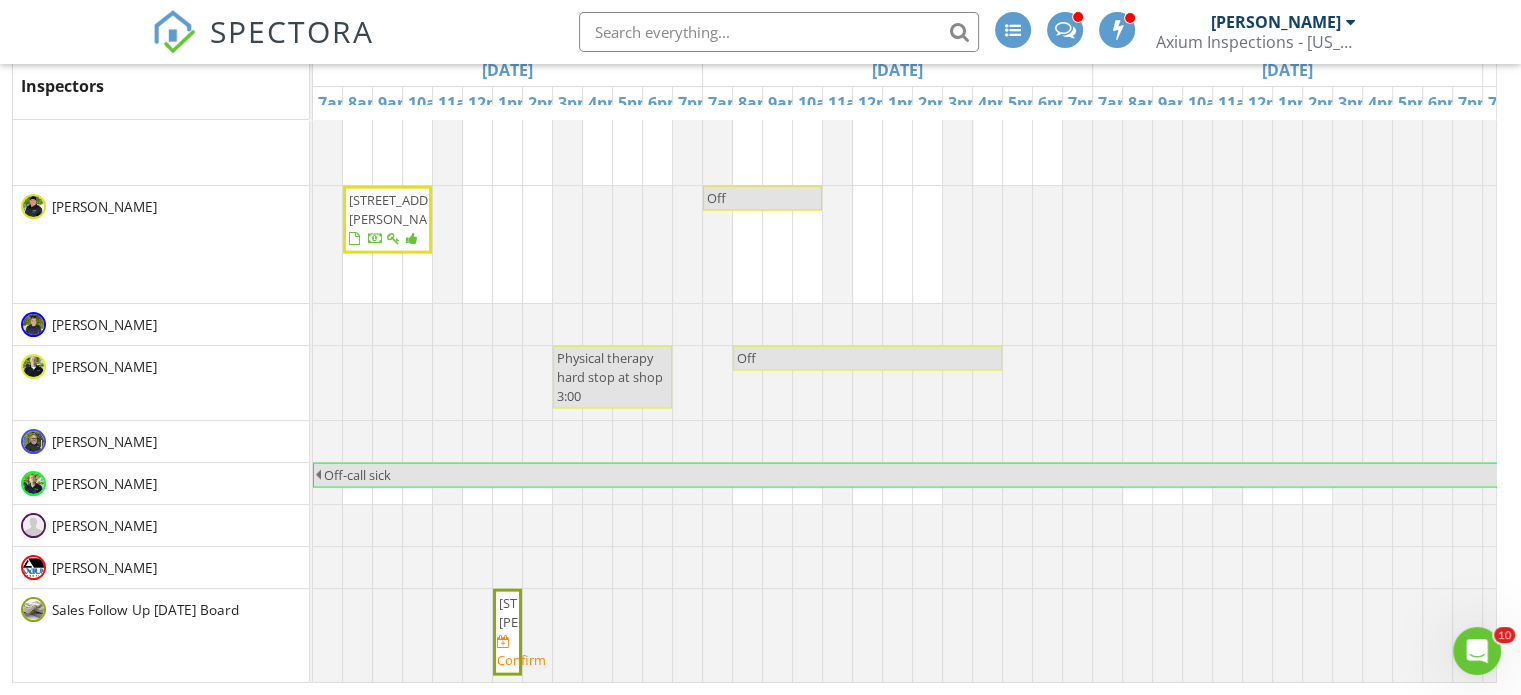 click at bounding box center (313, 383) 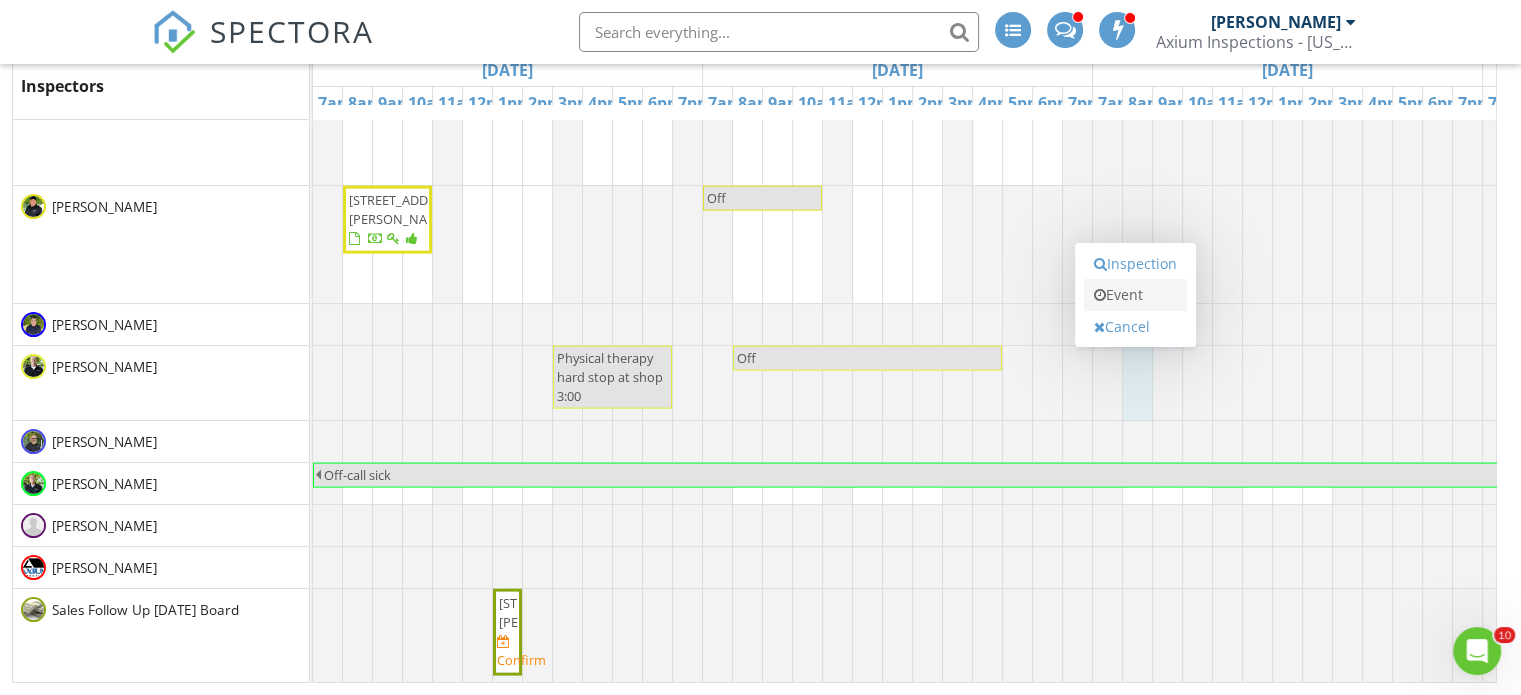 click on "Event" at bounding box center [1135, 295] 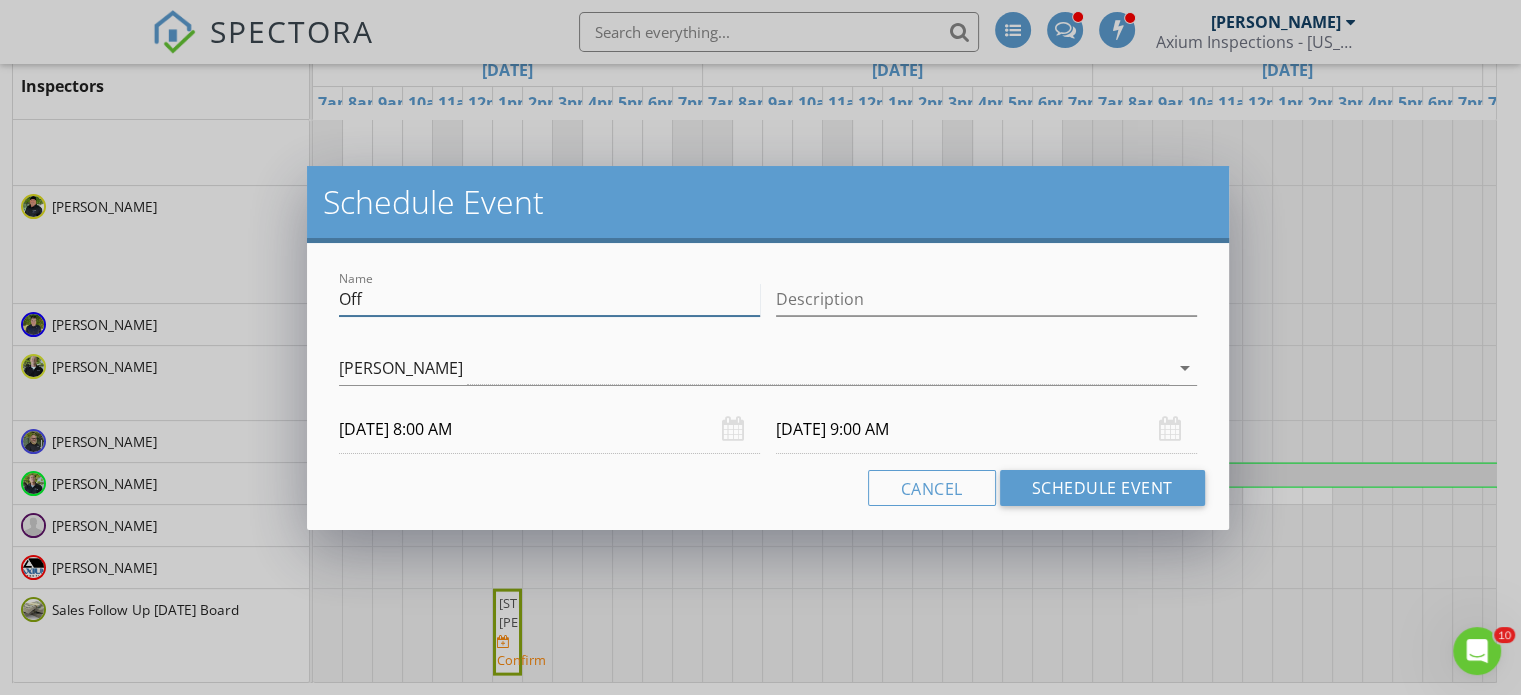 click on "Off" at bounding box center [549, 299] 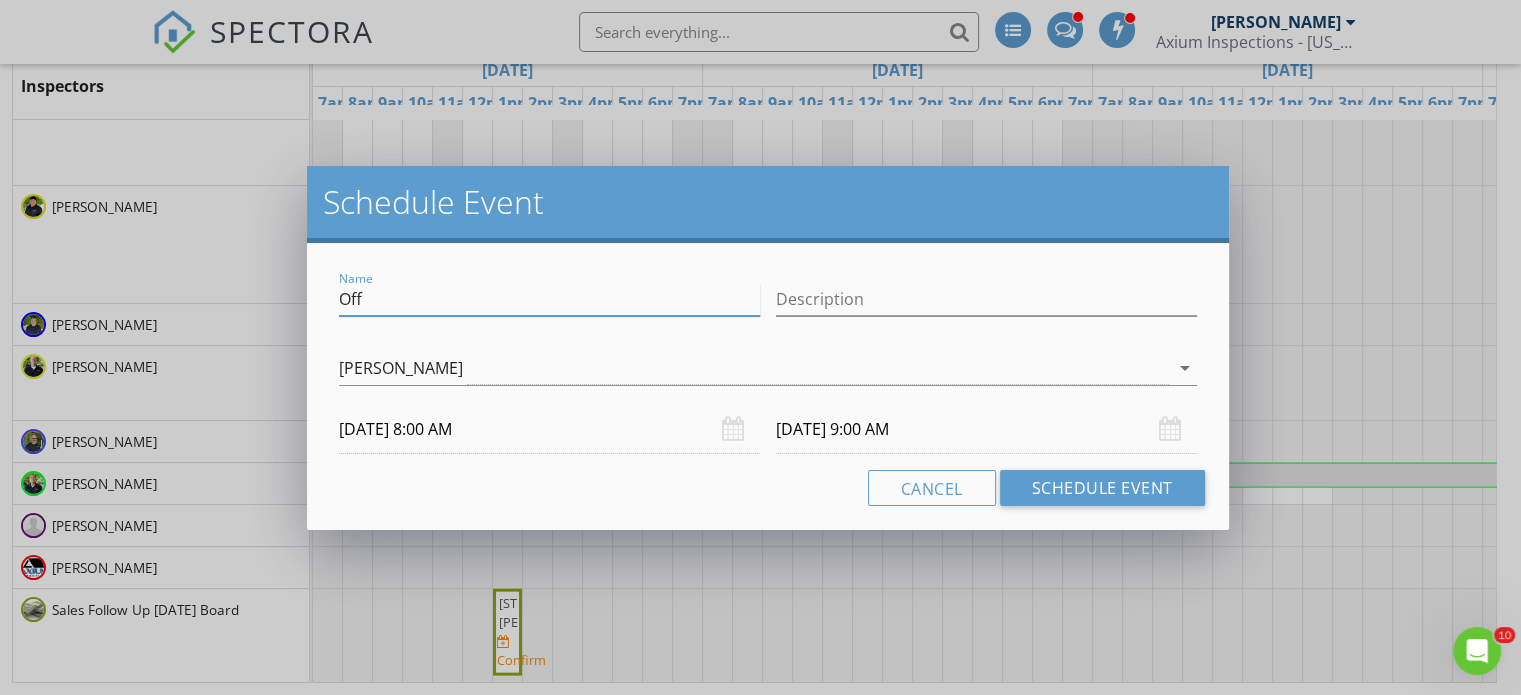 click on "Off" at bounding box center (549, 299) 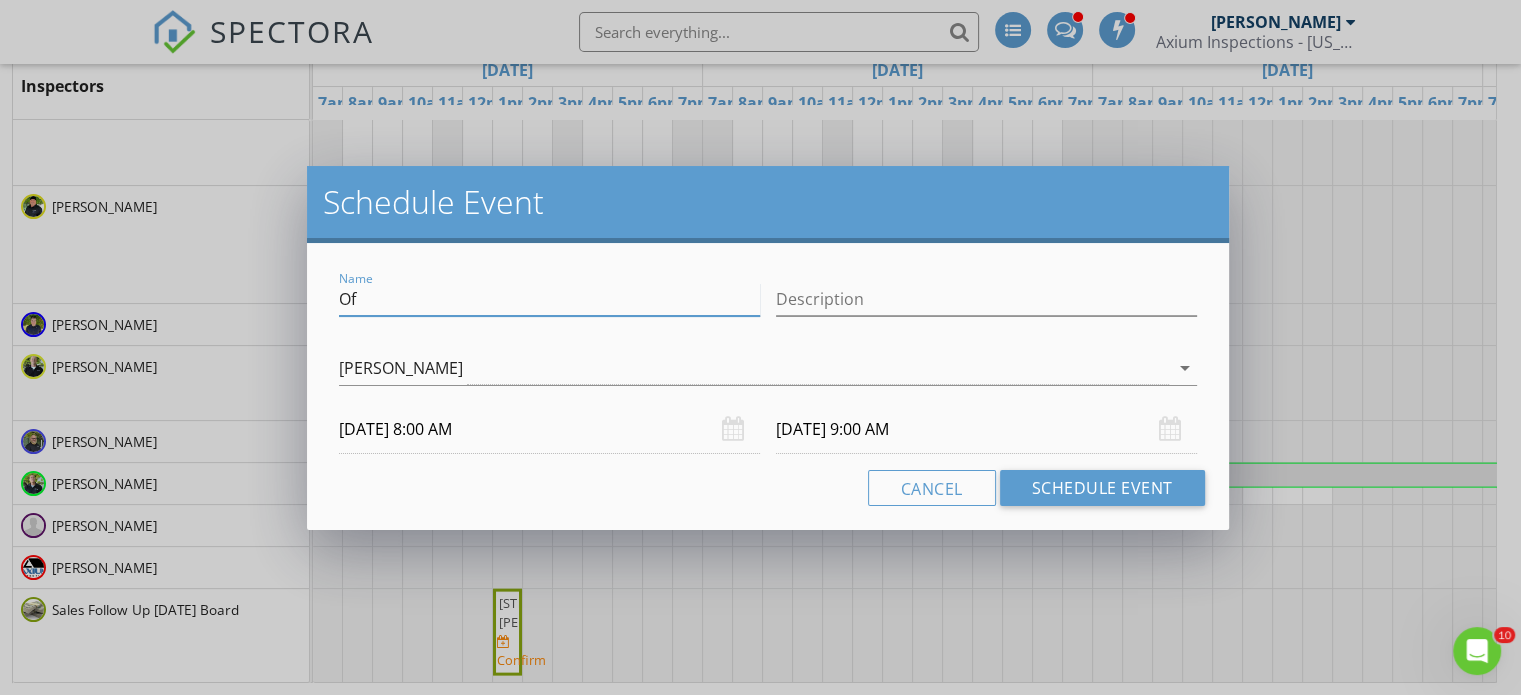 type on "O" 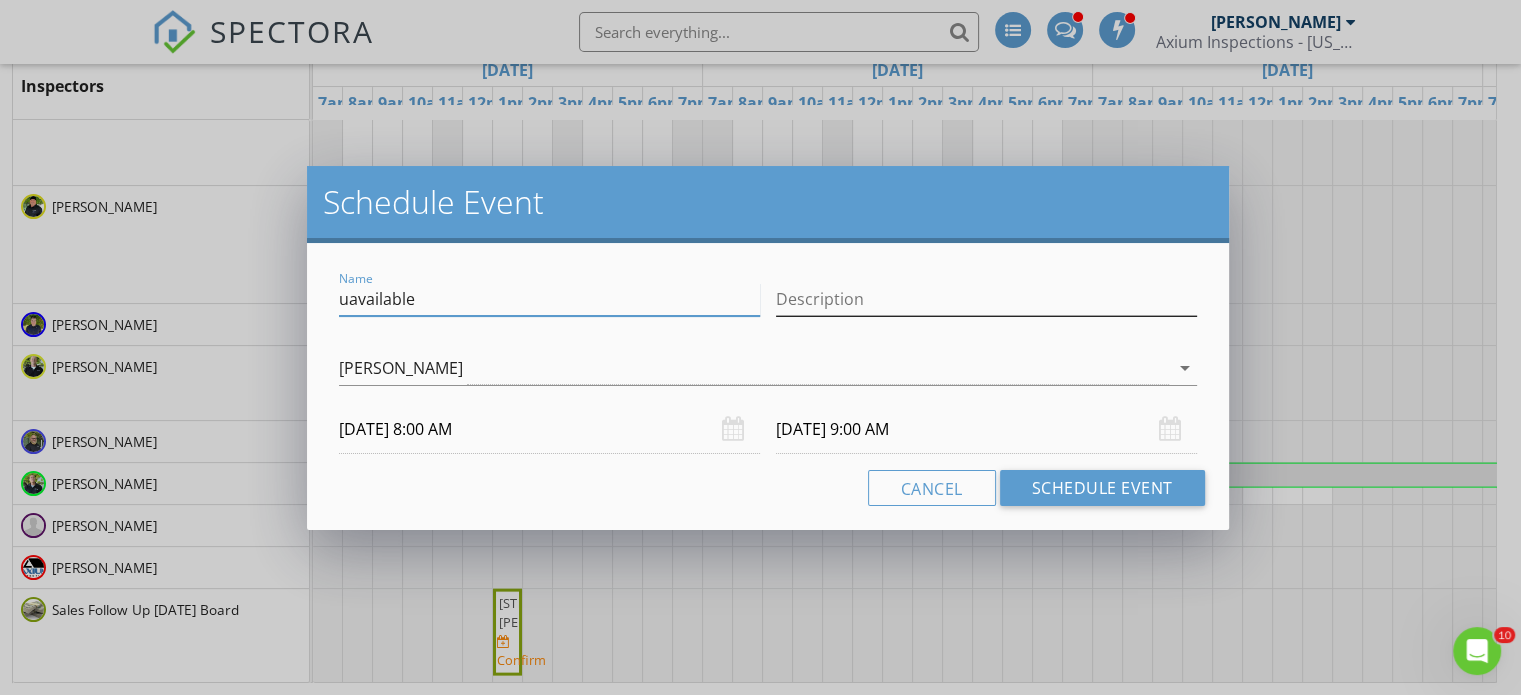 type on "uavailable" 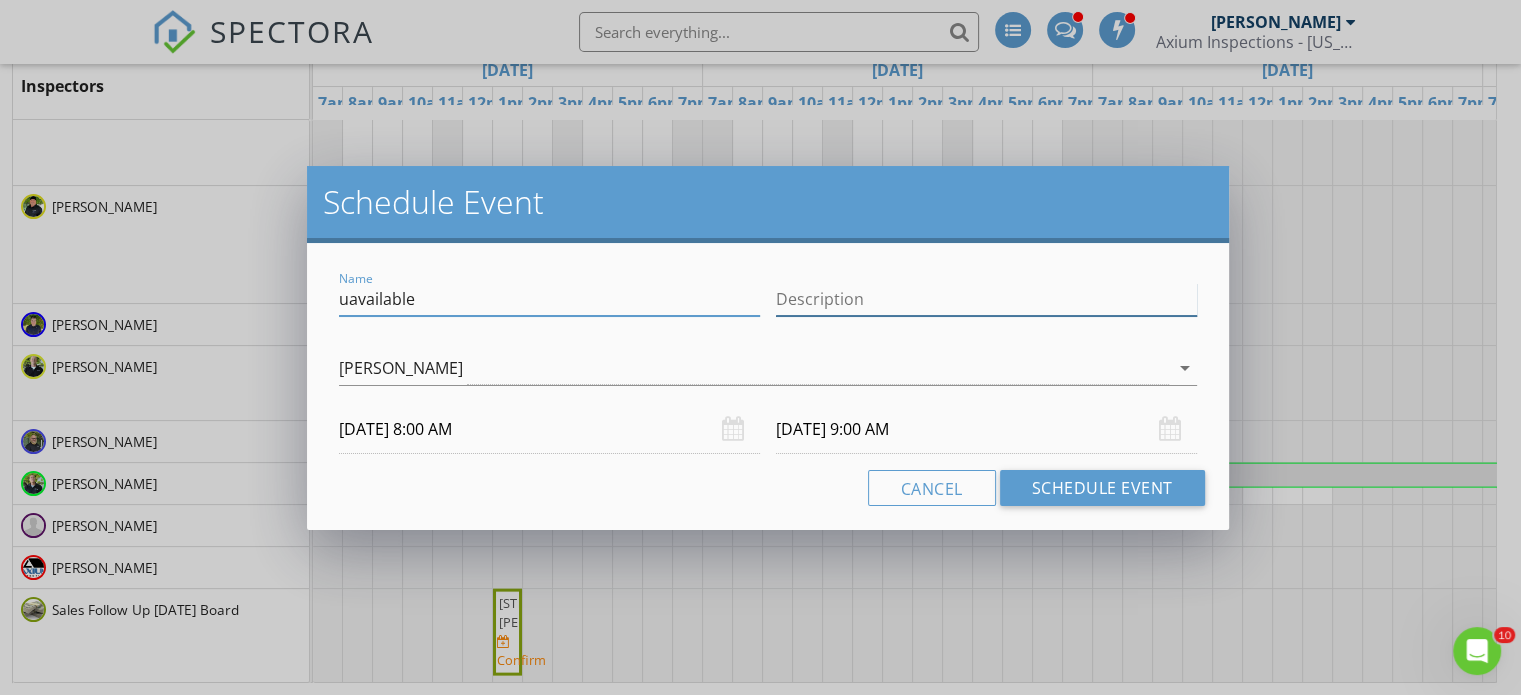 click on "Description" at bounding box center [986, 299] 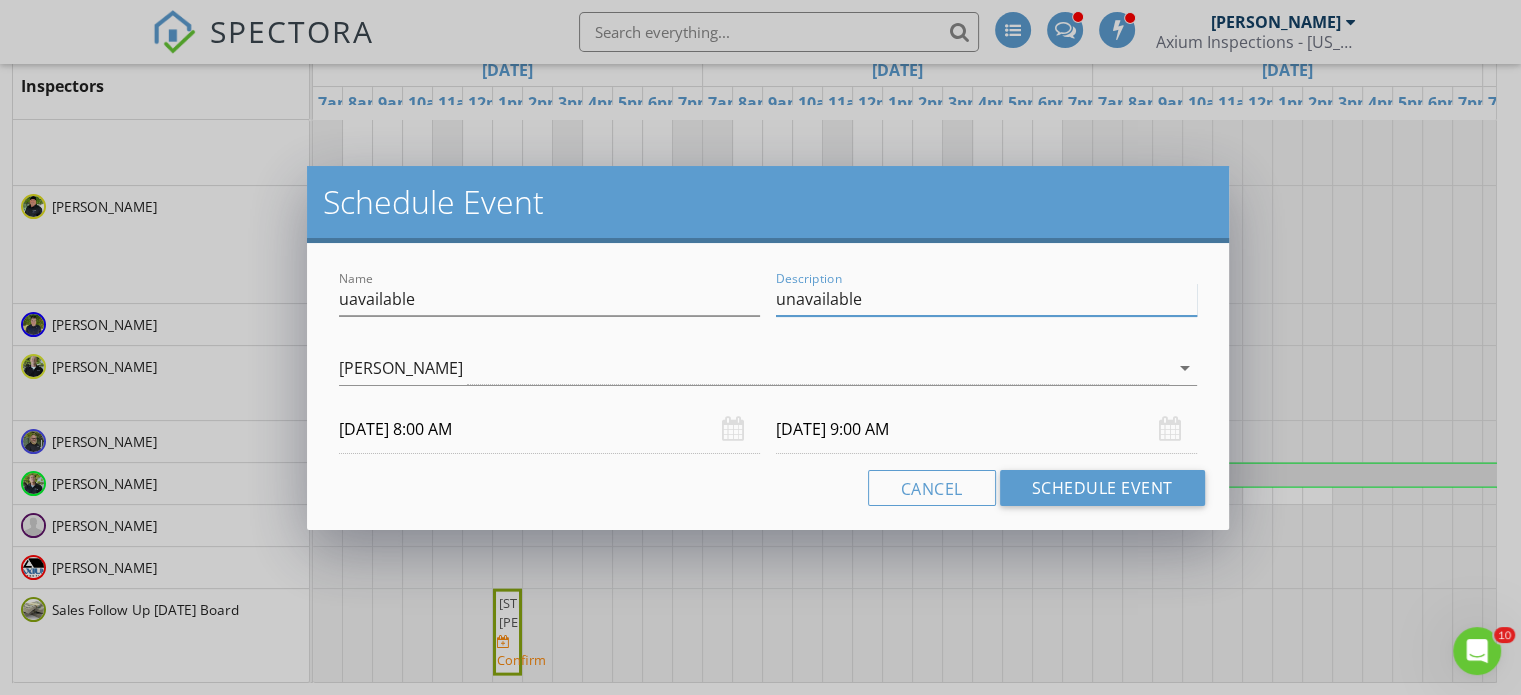 type on "unavailable" 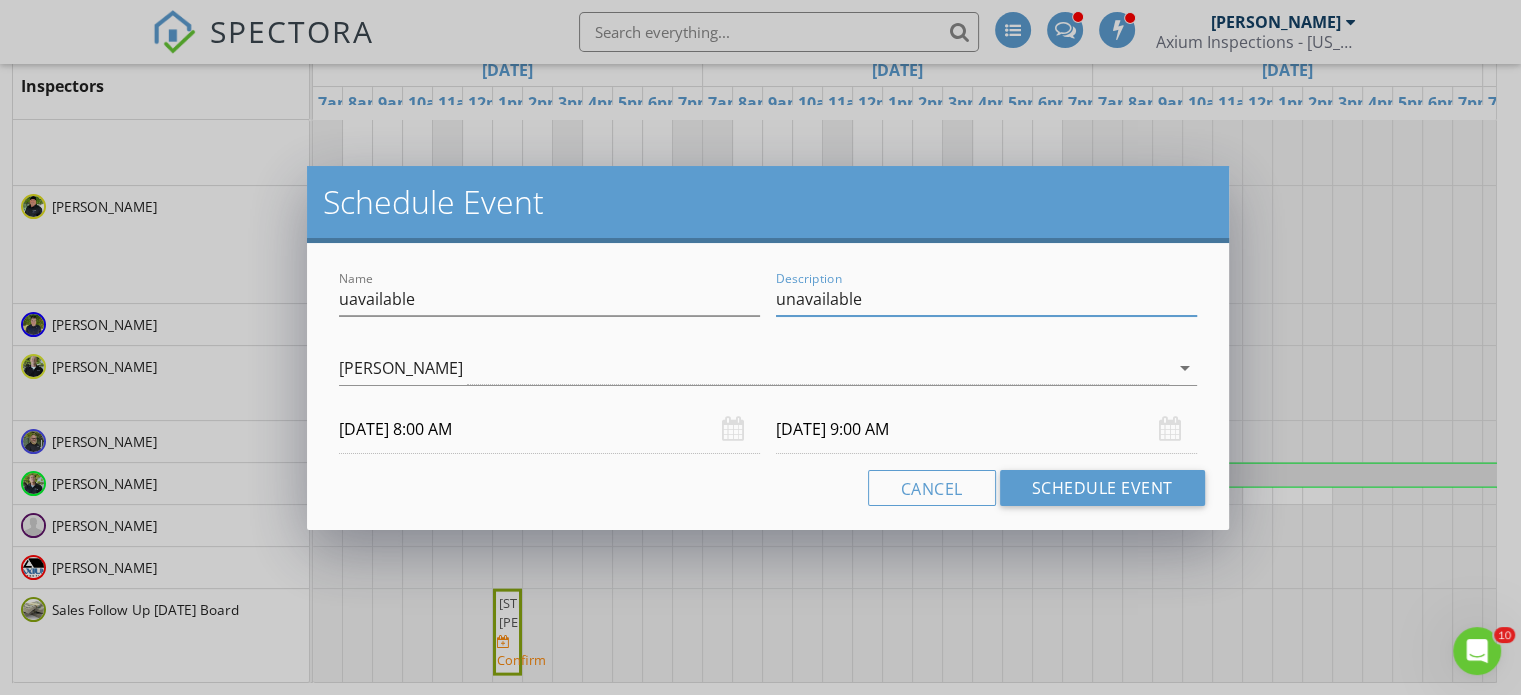 click on "Cancel   Schedule Event" at bounding box center (768, 488) 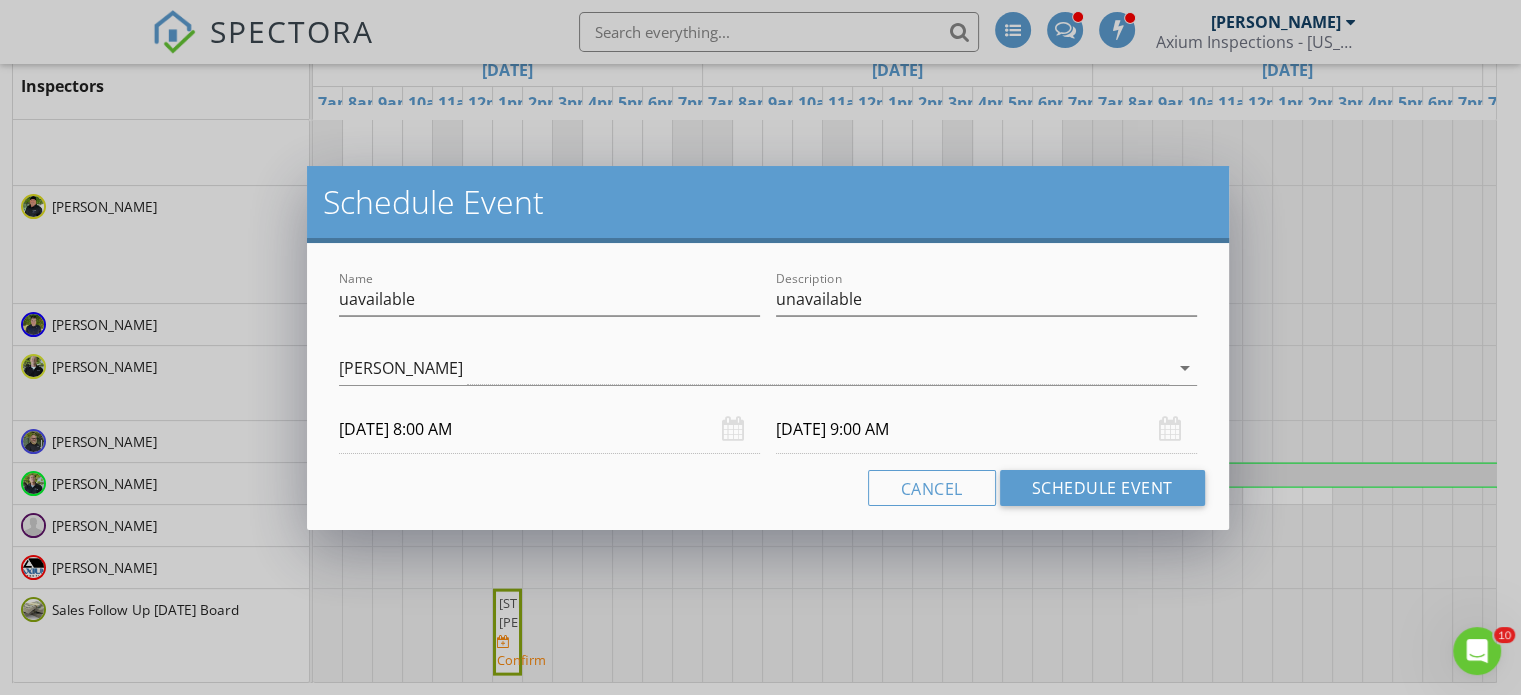 click on "[DATE] 9:00 AM" at bounding box center (986, 429) 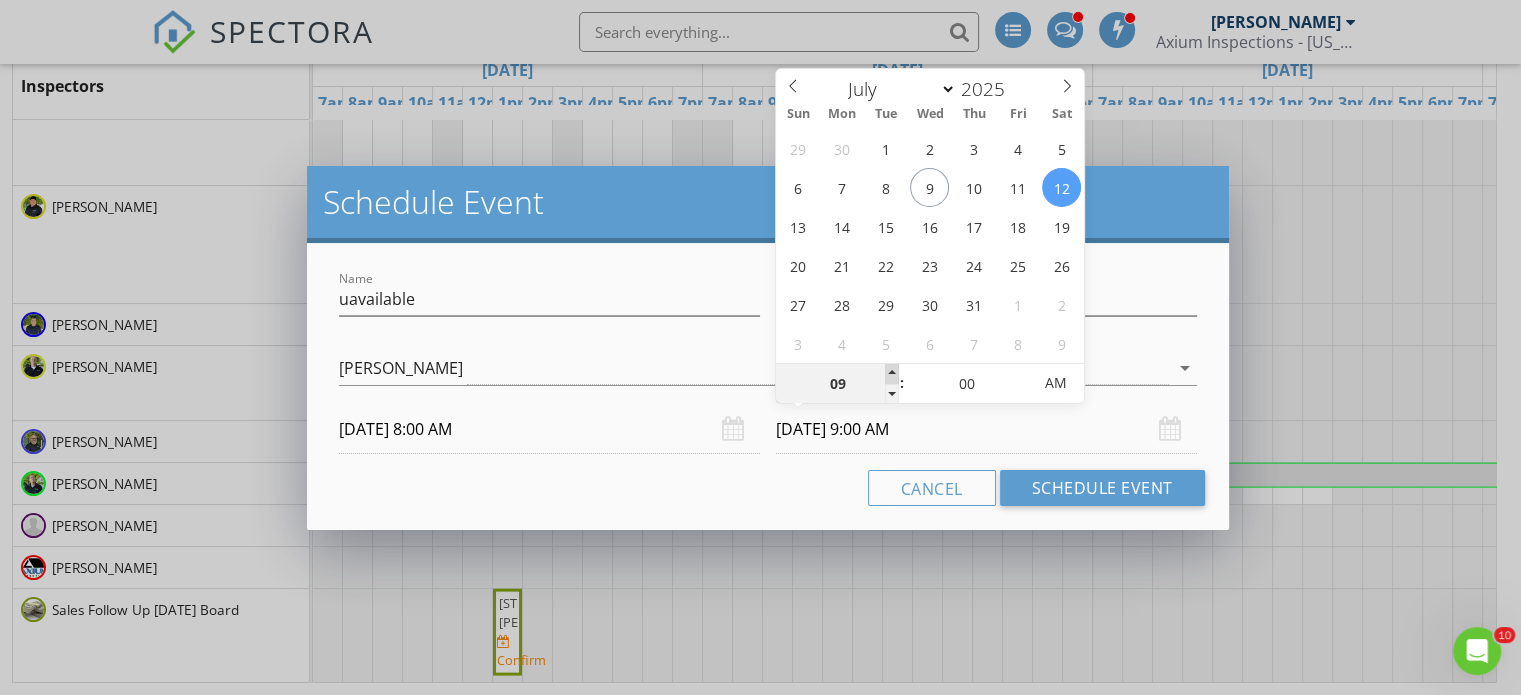 type on "10" 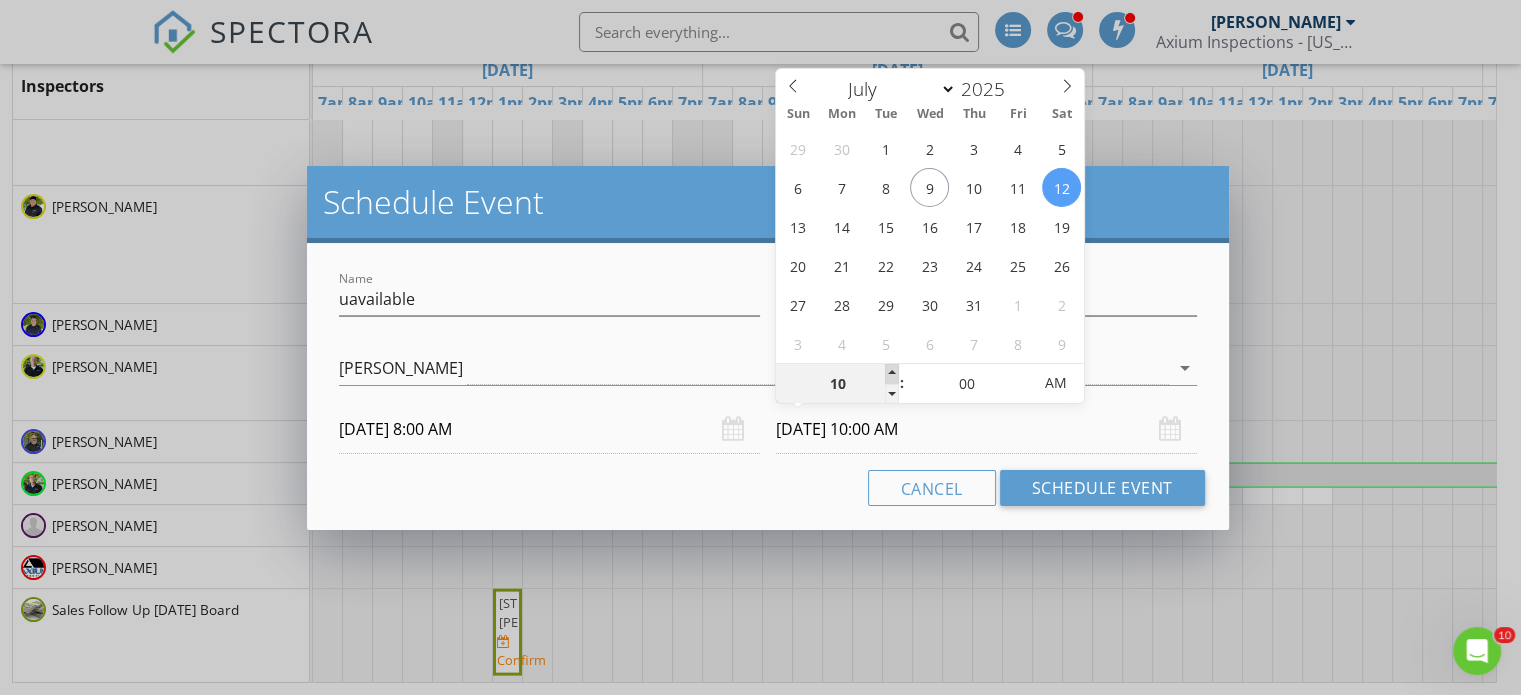 click at bounding box center [892, 374] 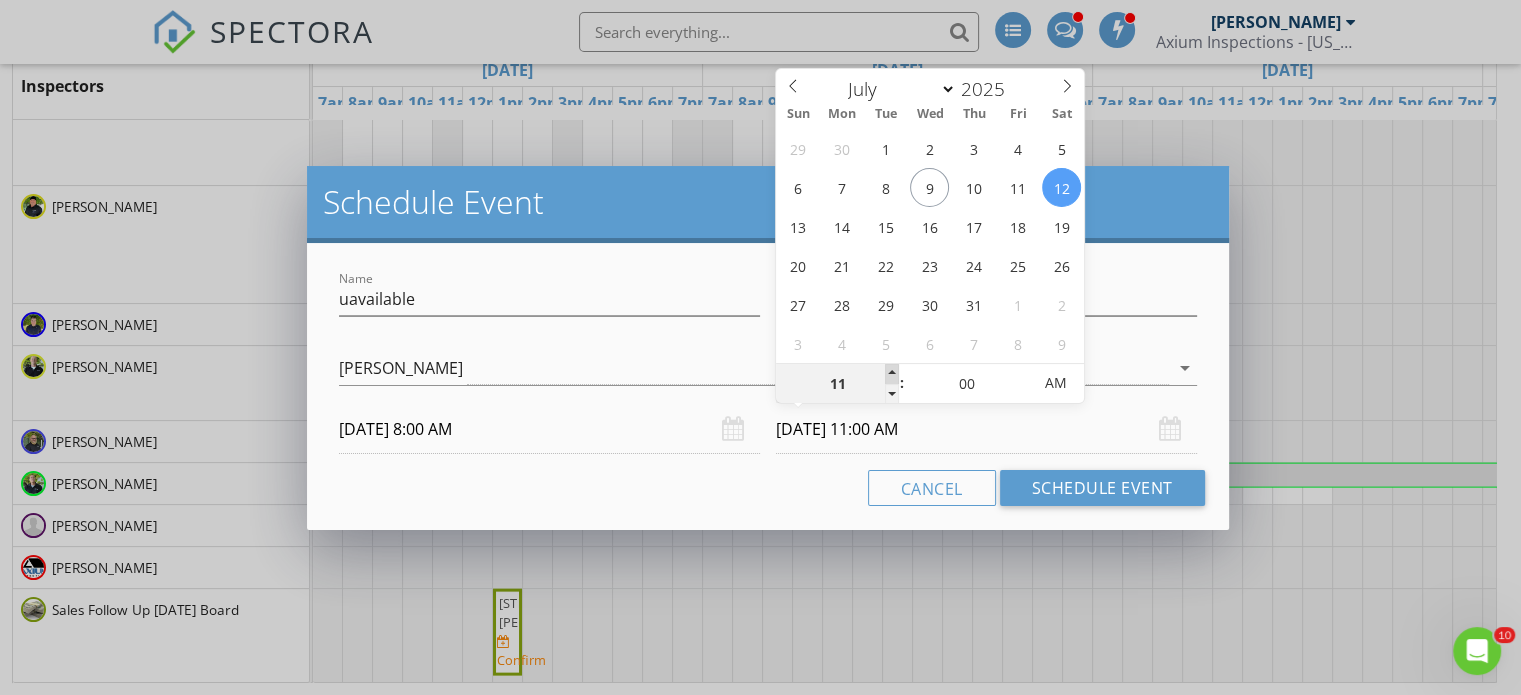 click at bounding box center (892, 374) 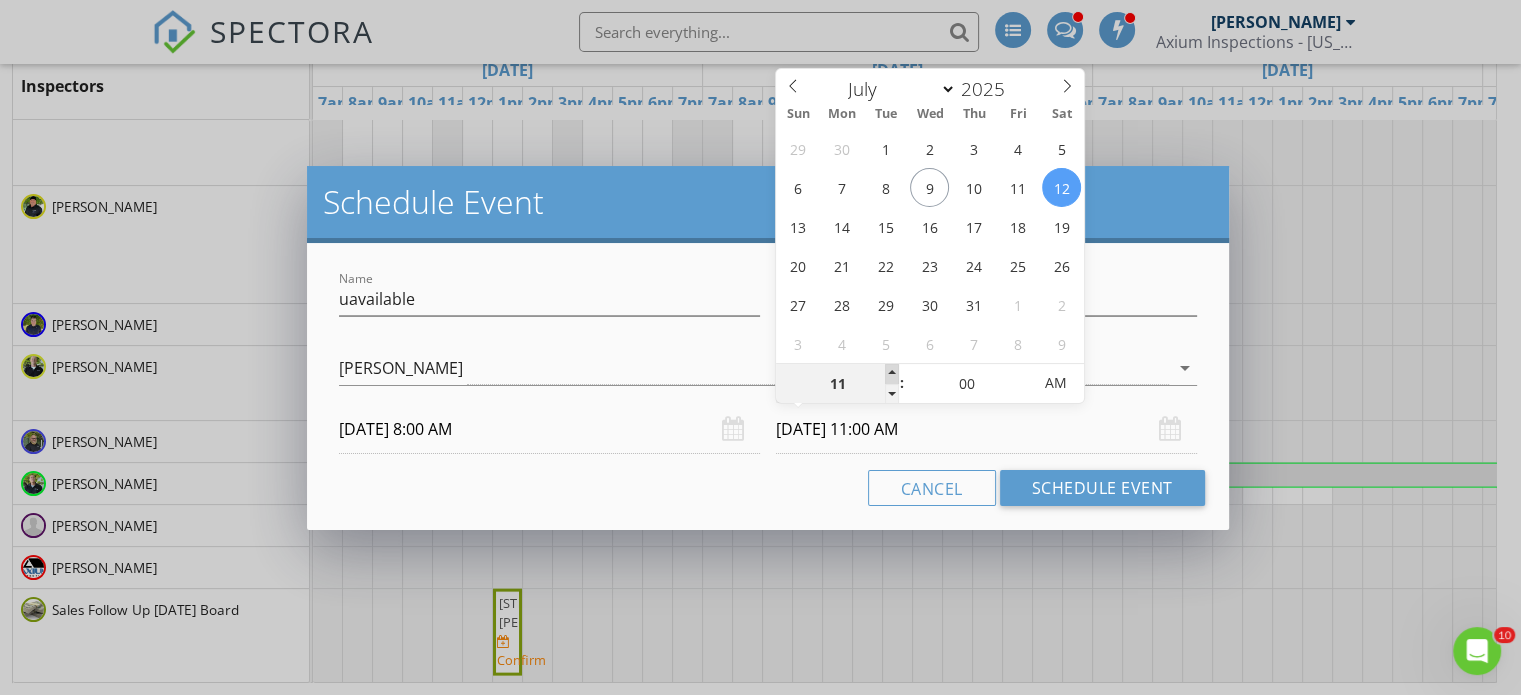 type on "12" 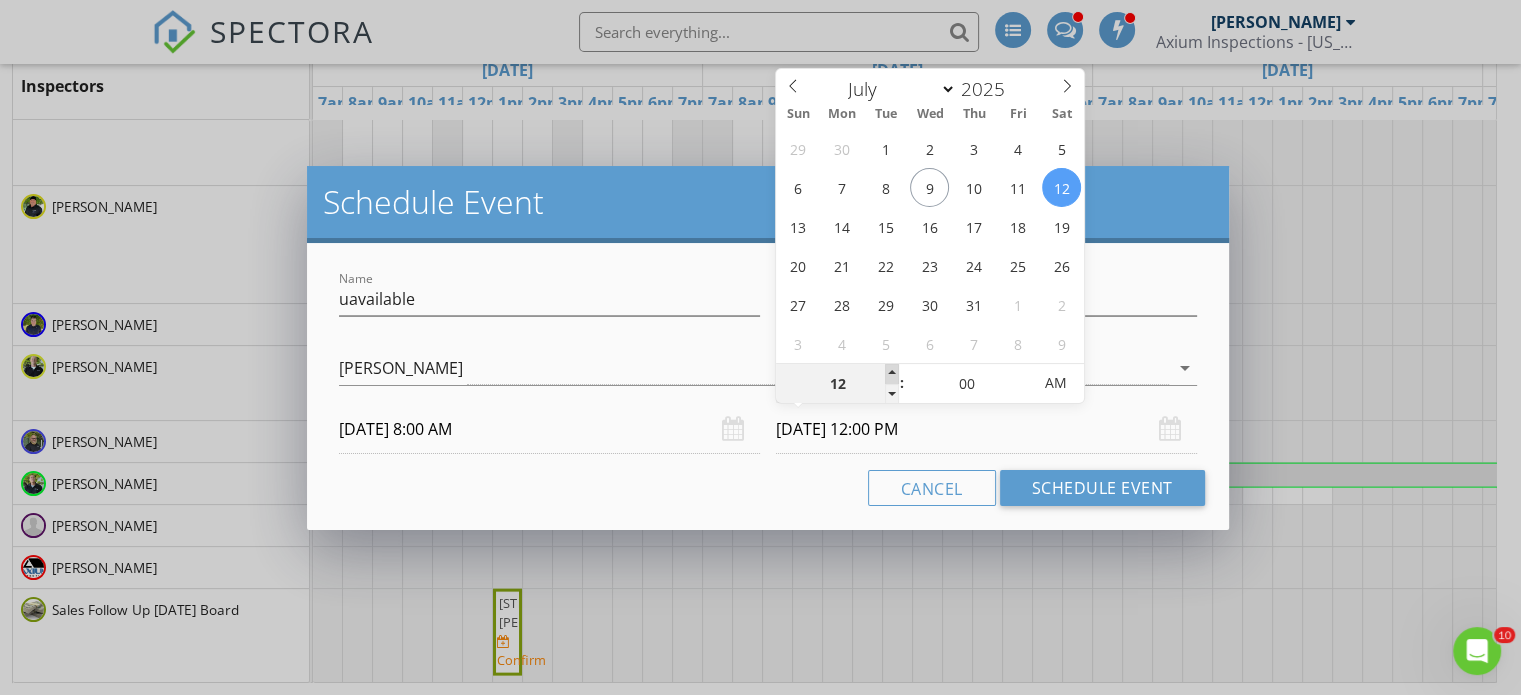 click at bounding box center (892, 374) 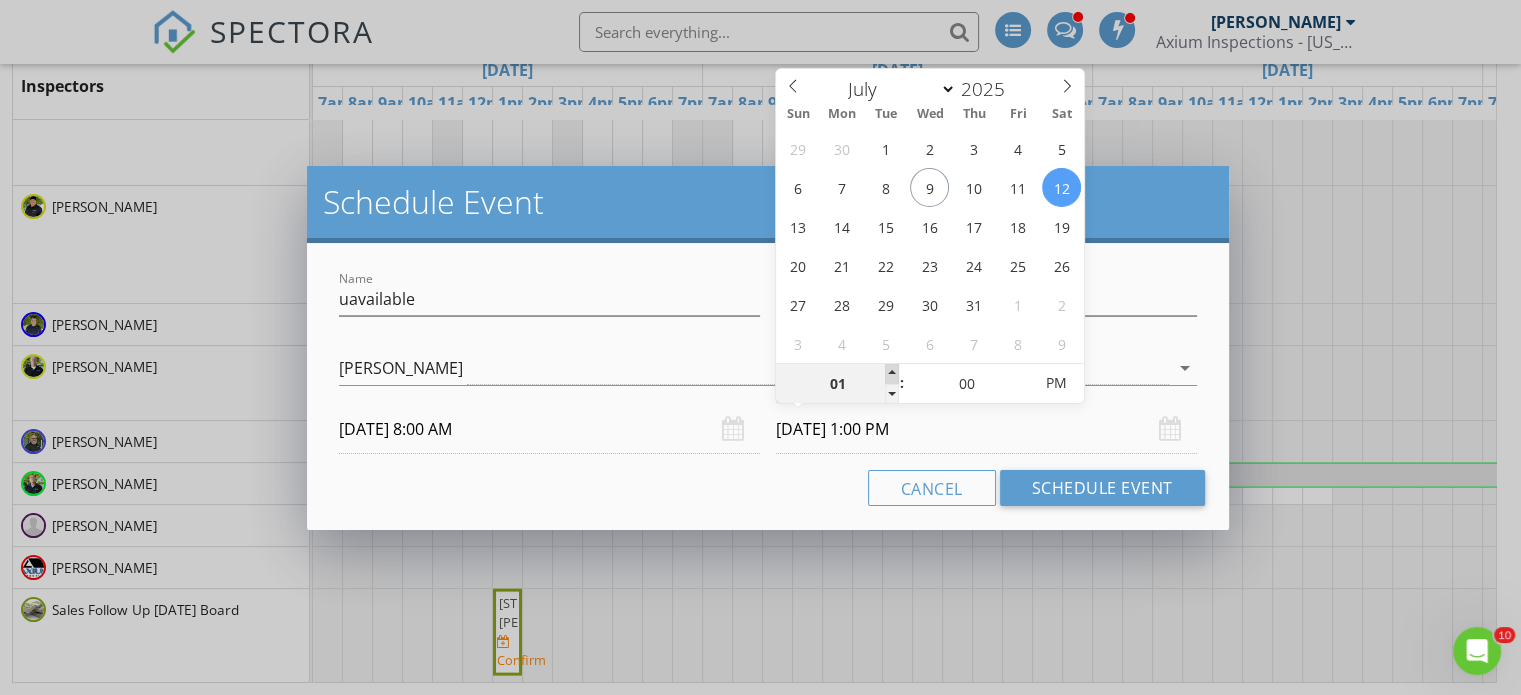 click at bounding box center [892, 374] 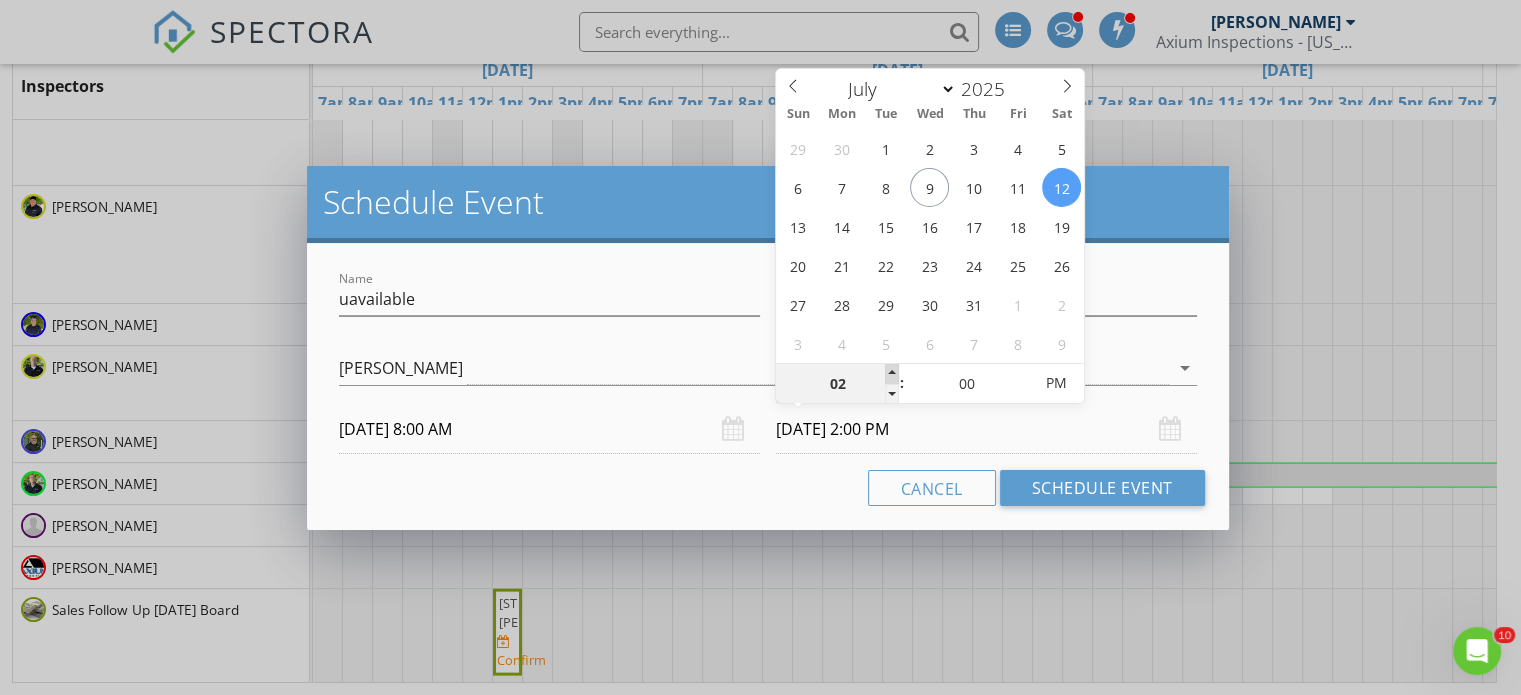 type on "03" 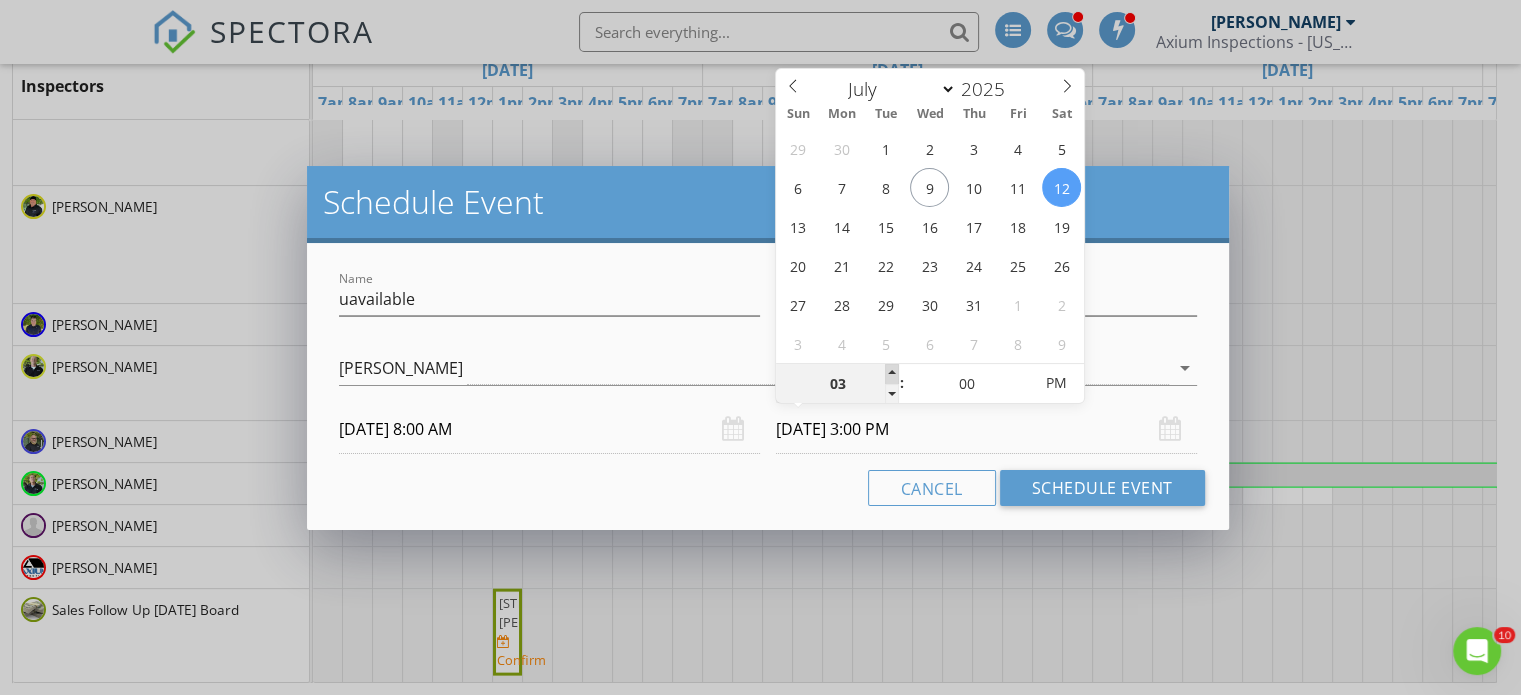 click at bounding box center (892, 374) 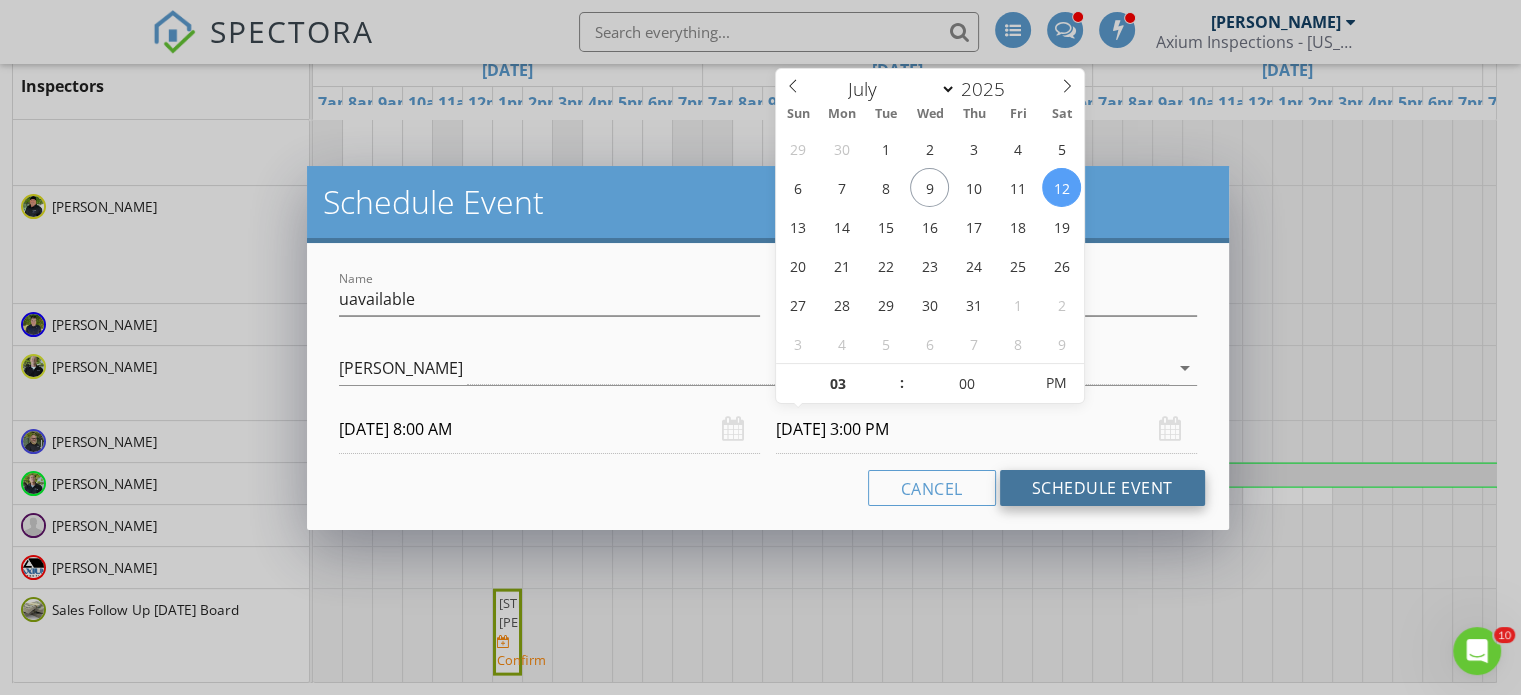 click on "Schedule Event" at bounding box center (1102, 488) 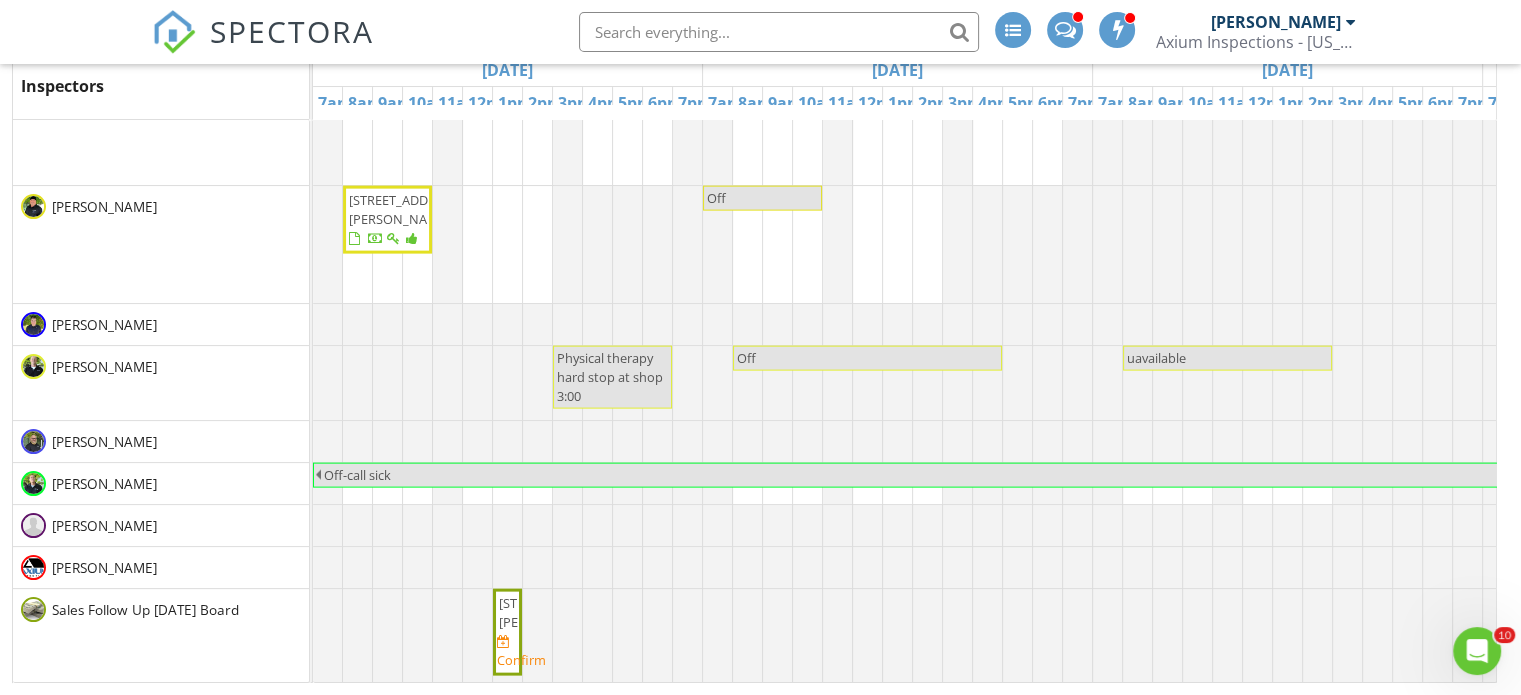 scroll, scrollTop: 4240, scrollLeft: 0, axis: vertical 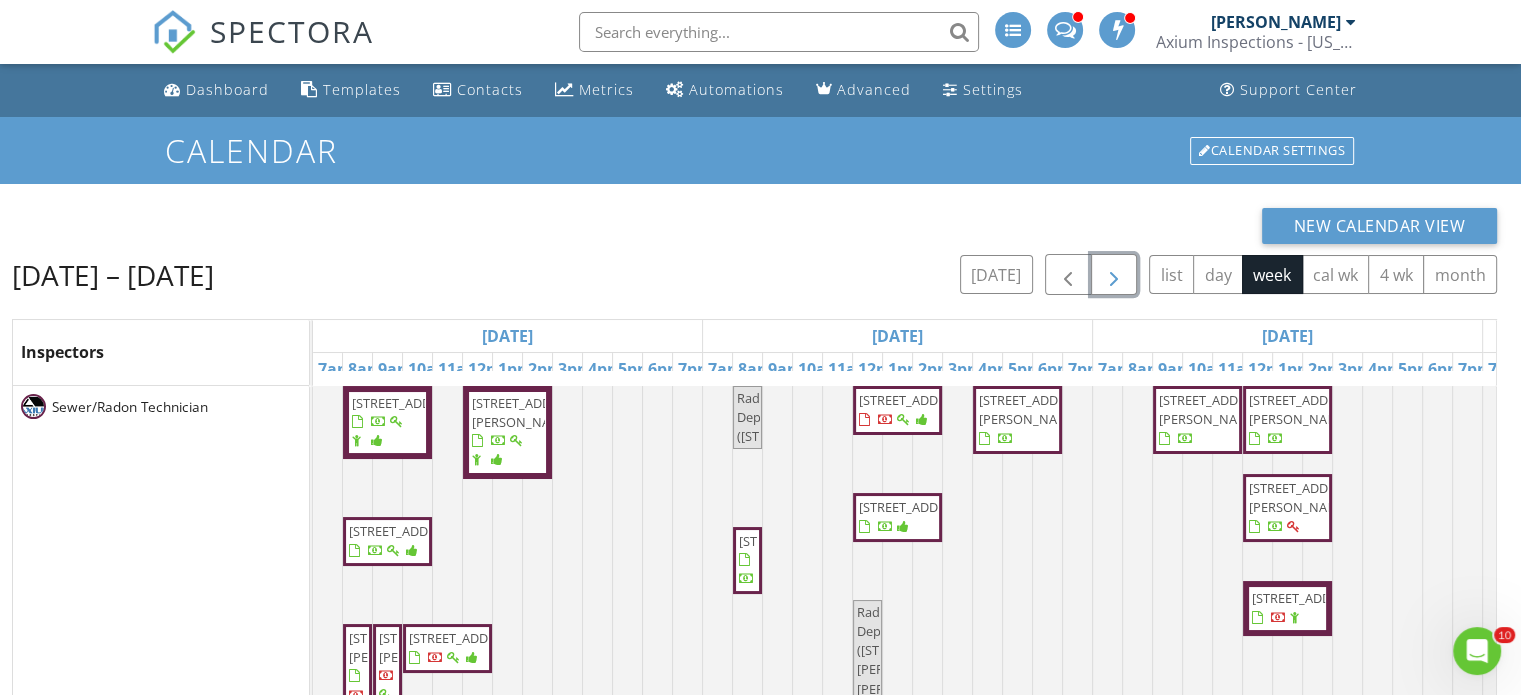 click at bounding box center [1114, 275] 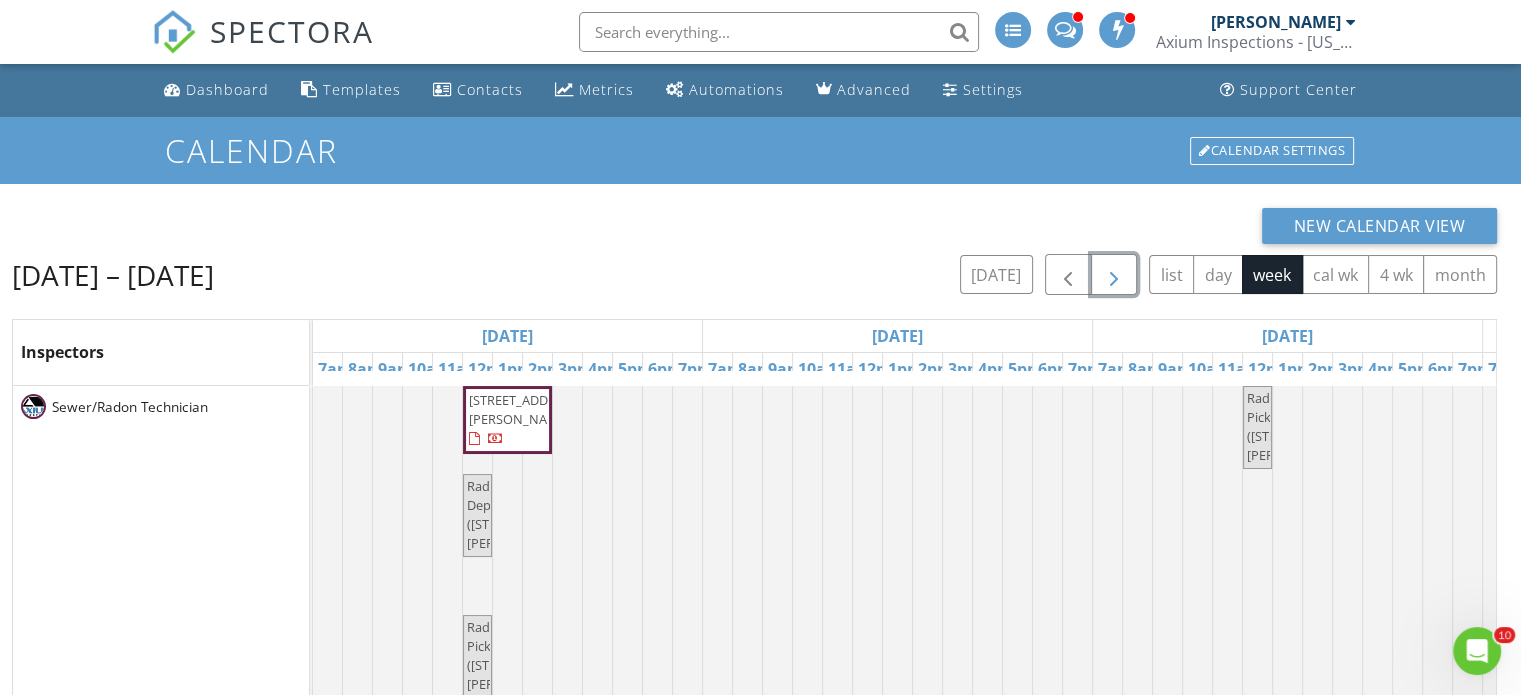 click at bounding box center (1114, 275) 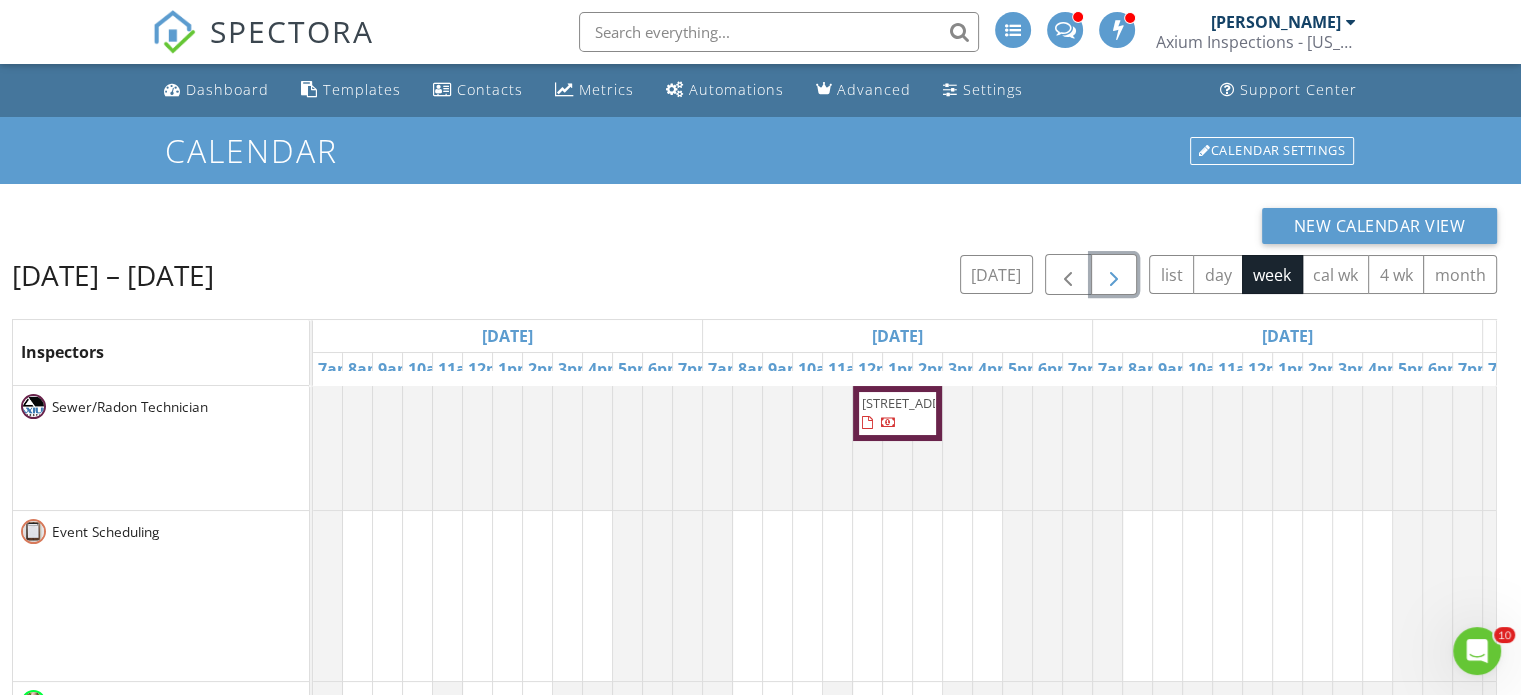 click at bounding box center [1114, 275] 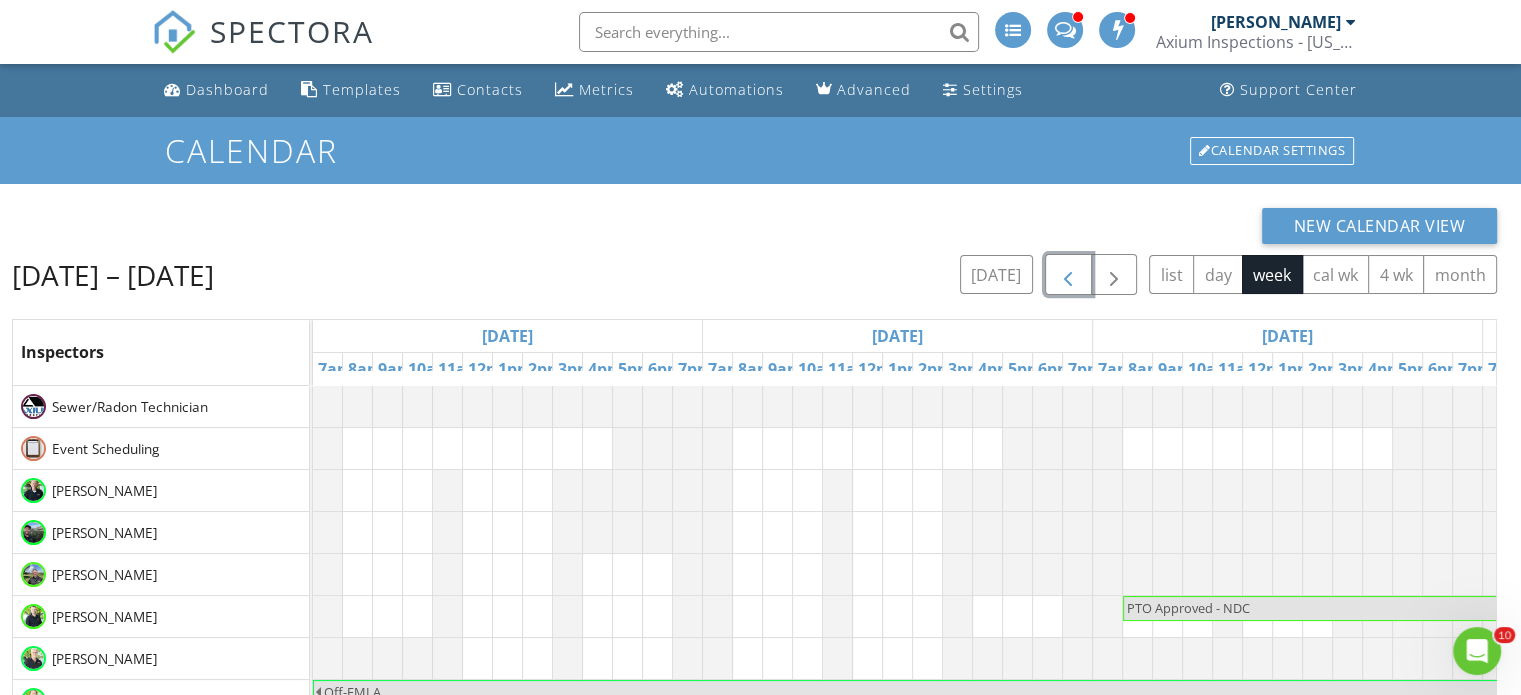 click at bounding box center [1068, 275] 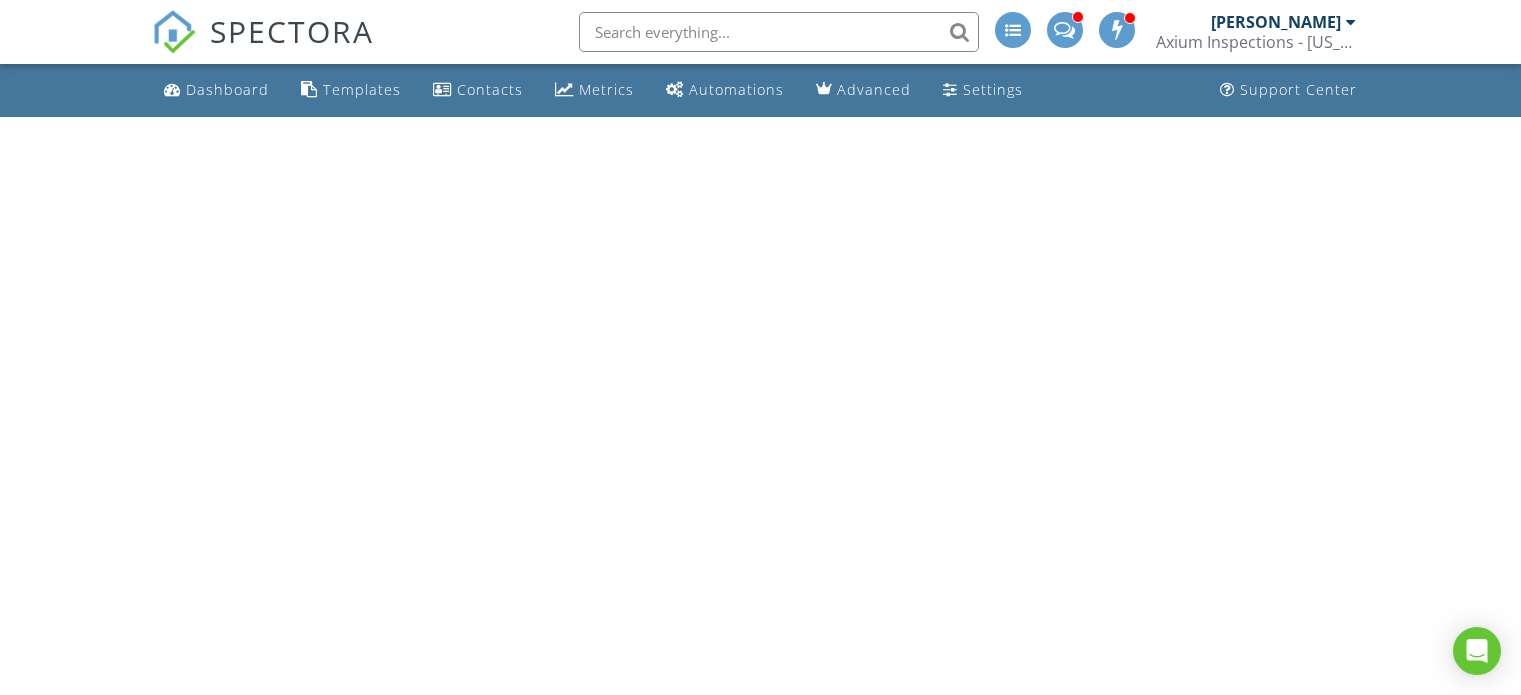 scroll, scrollTop: 0, scrollLeft: 0, axis: both 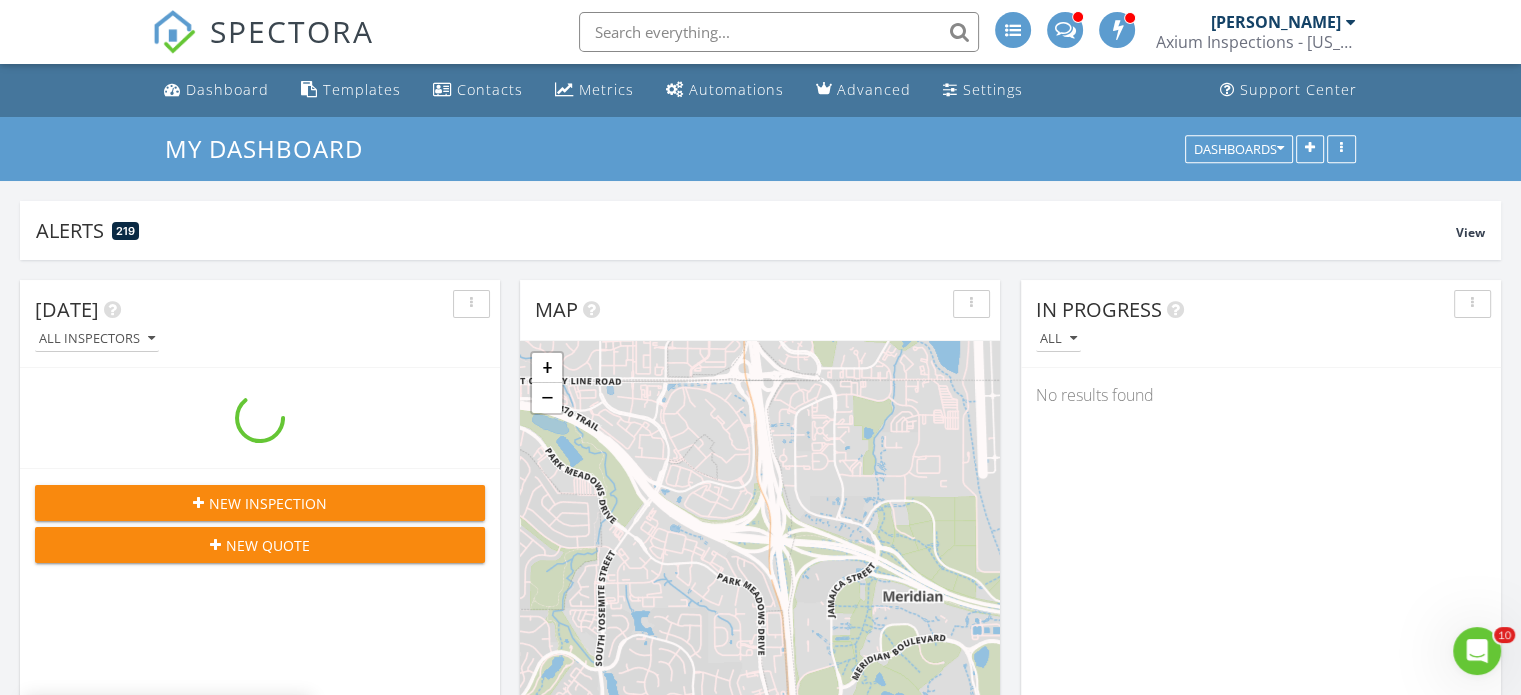 click at bounding box center (1351, 22) 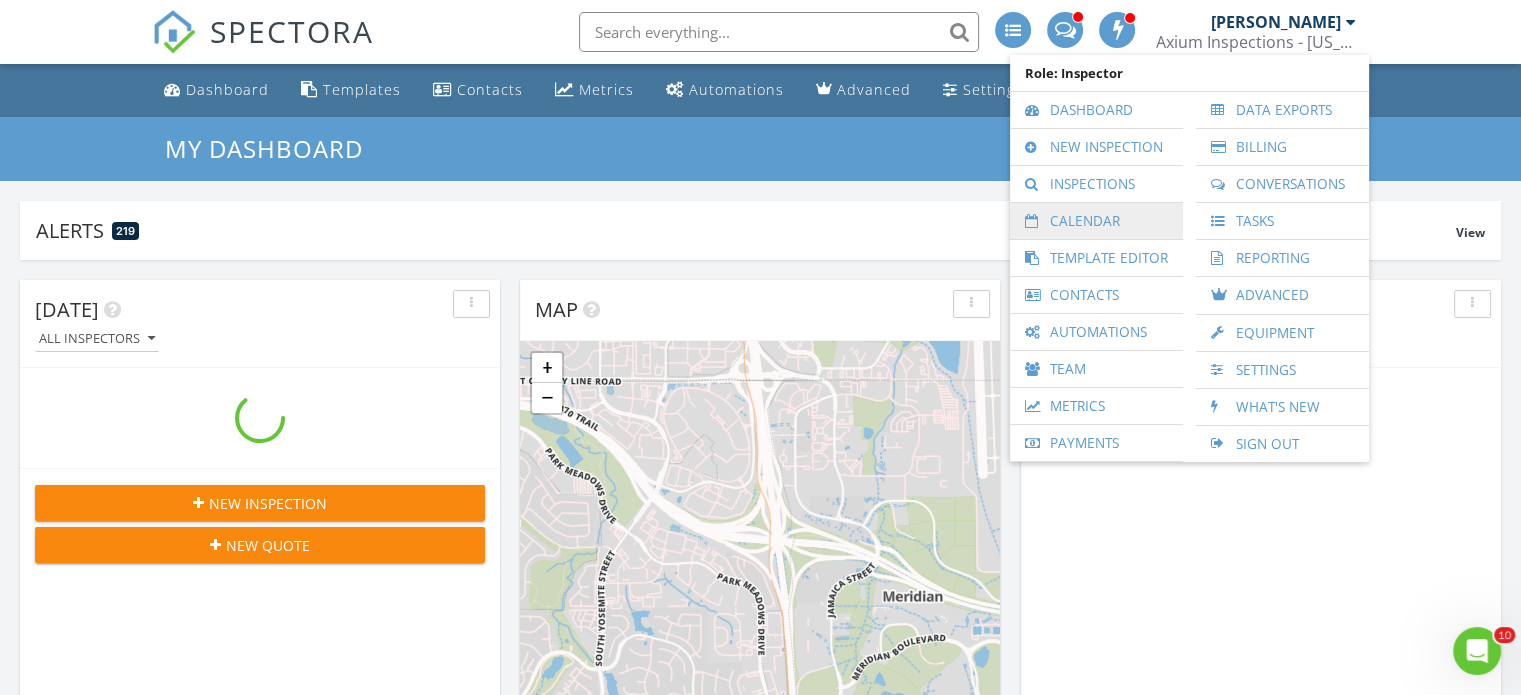 click on "Calendar" at bounding box center (1096, 221) 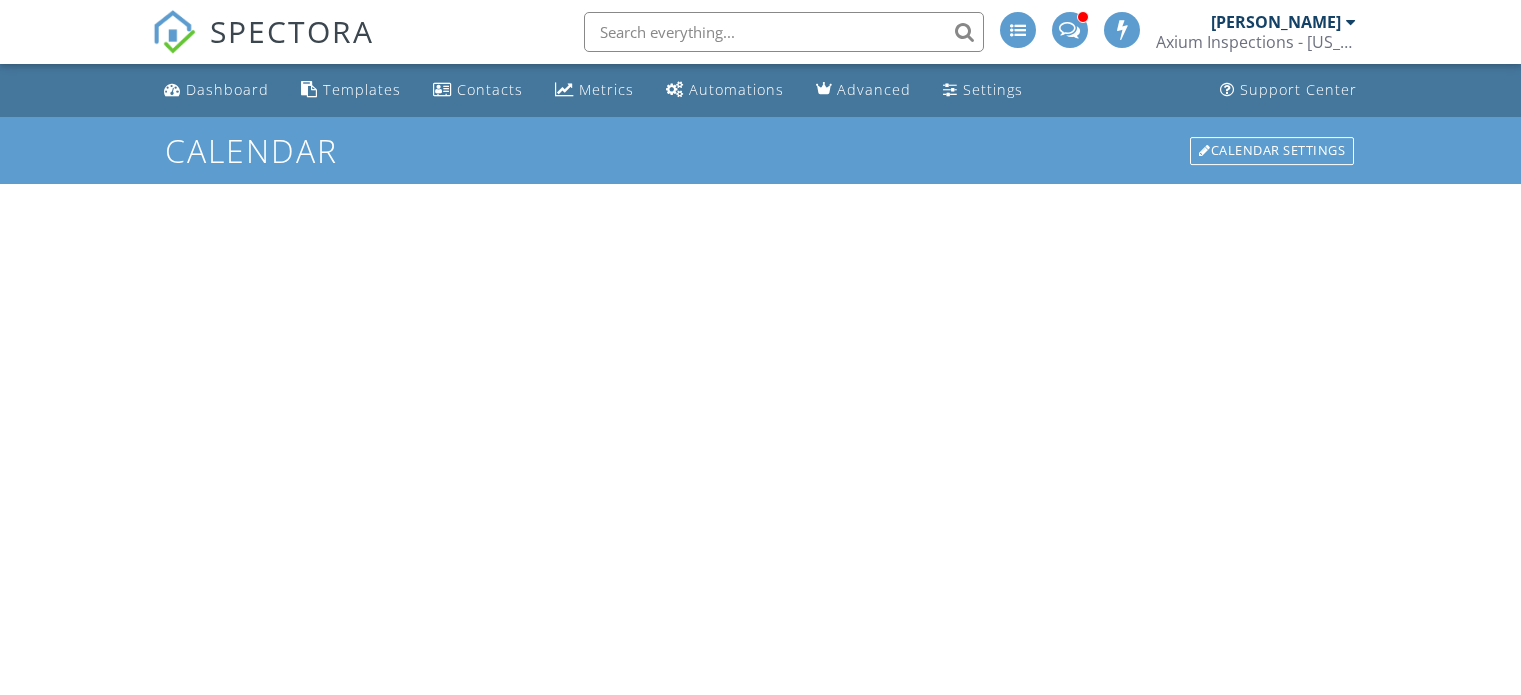 scroll, scrollTop: 0, scrollLeft: 0, axis: both 